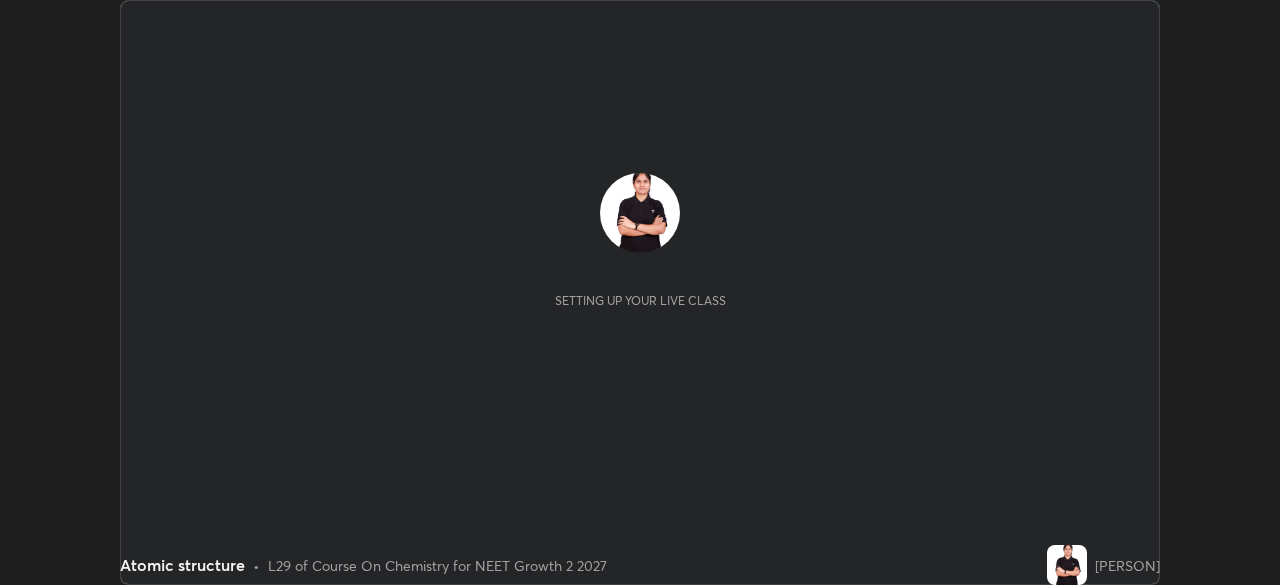 scroll, scrollTop: 0, scrollLeft: 0, axis: both 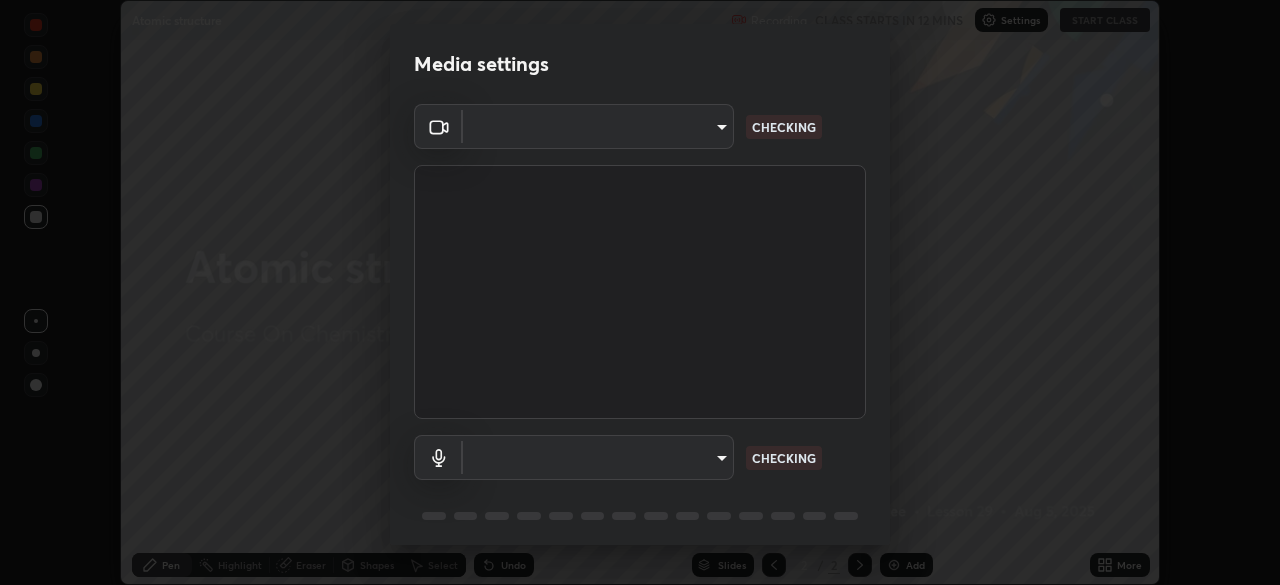 type on "5402053dac797fbd6203b9055fefd71c8703e877445e1219393e3e645ba4b0f2" 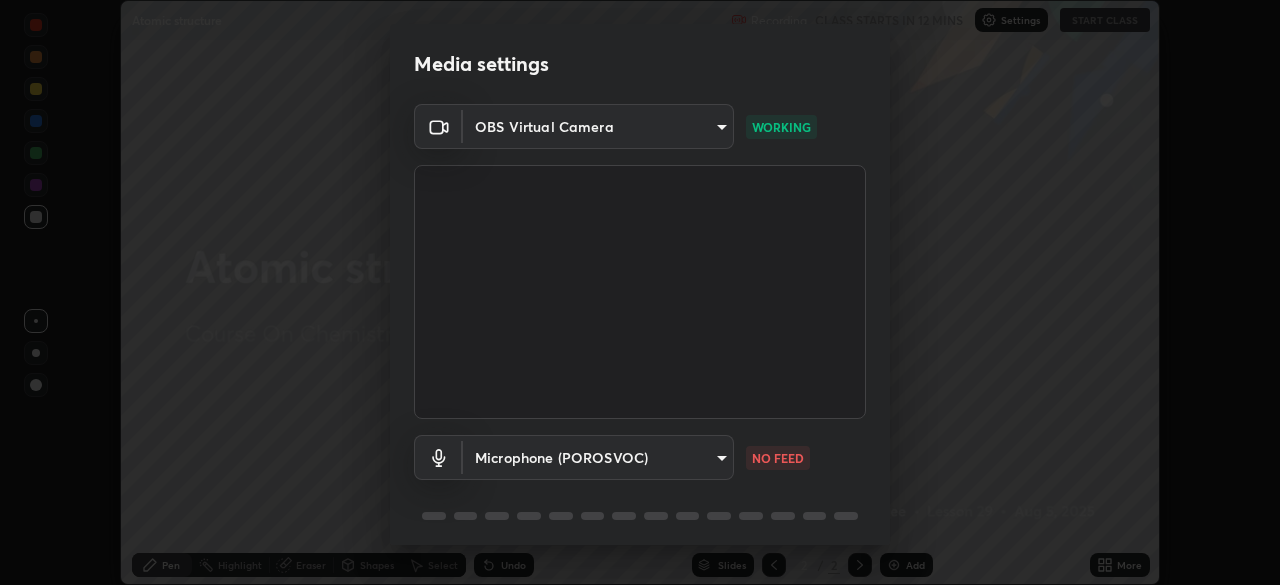 click on "Erase all Atomic structure Recording CLASS STARTS IN 12 MINS Settings START CLASS Setting up your live class Atomic structure • L29 of Course On Chemistry for NEET Growth 2 2027 [PERSON] Pen Highlight Eraser Shapes Select Undo Slides 2 / 2 Add More No doubts shared Encourage your learners to ask a doubt for better clarity Report an issue Reason for reporting Buffering Chat not working Audio - Video sync issue Educator video quality low ​ Attach an image Report Media settings OBS Virtual Camera [HASH] WORKING Microphone (POROSVOC) [HASH] NO FEED 1 / 5 Next" at bounding box center (640, 292) 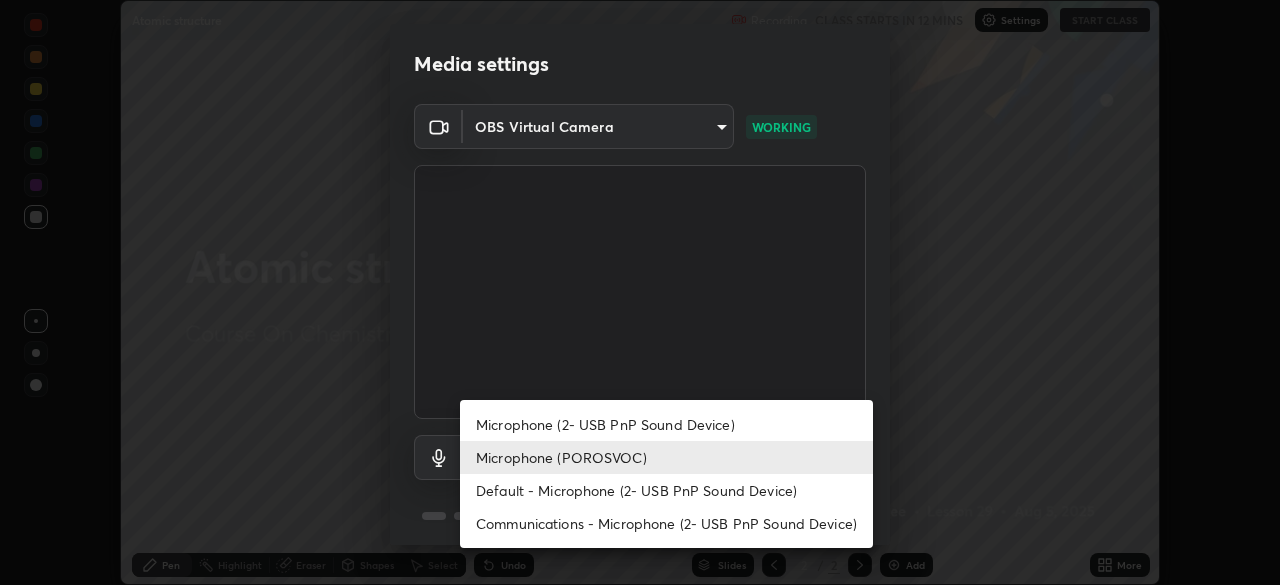 click on "Default - Microphone (2- USB PnP Sound Device)" at bounding box center (666, 490) 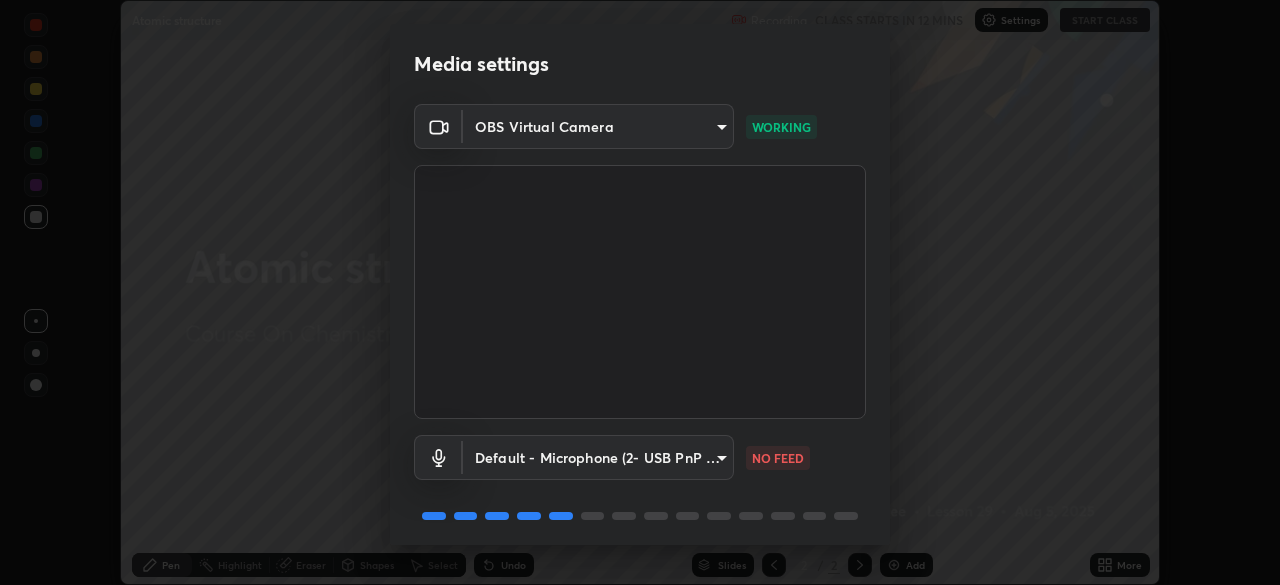 scroll, scrollTop: 71, scrollLeft: 0, axis: vertical 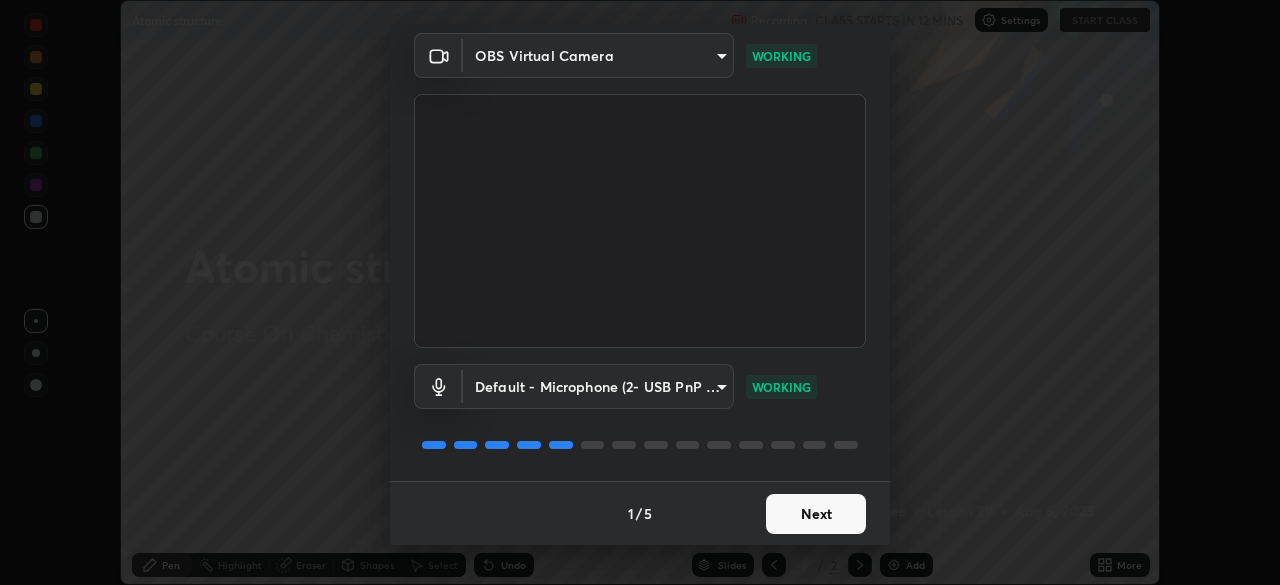 click on "Next" at bounding box center [816, 514] 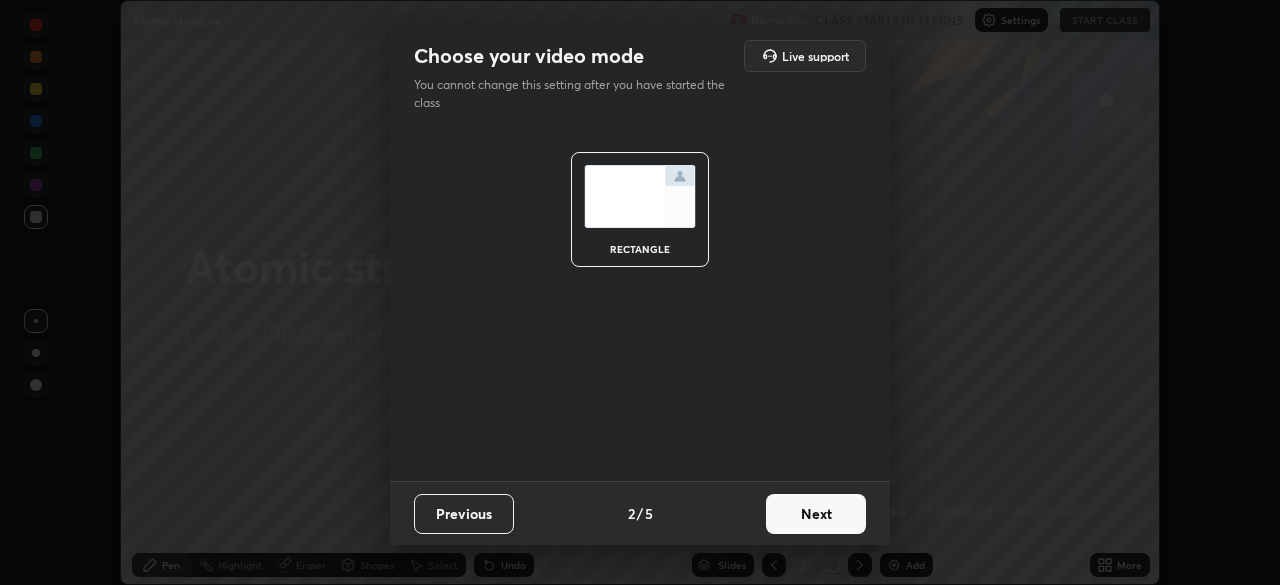 scroll, scrollTop: 0, scrollLeft: 0, axis: both 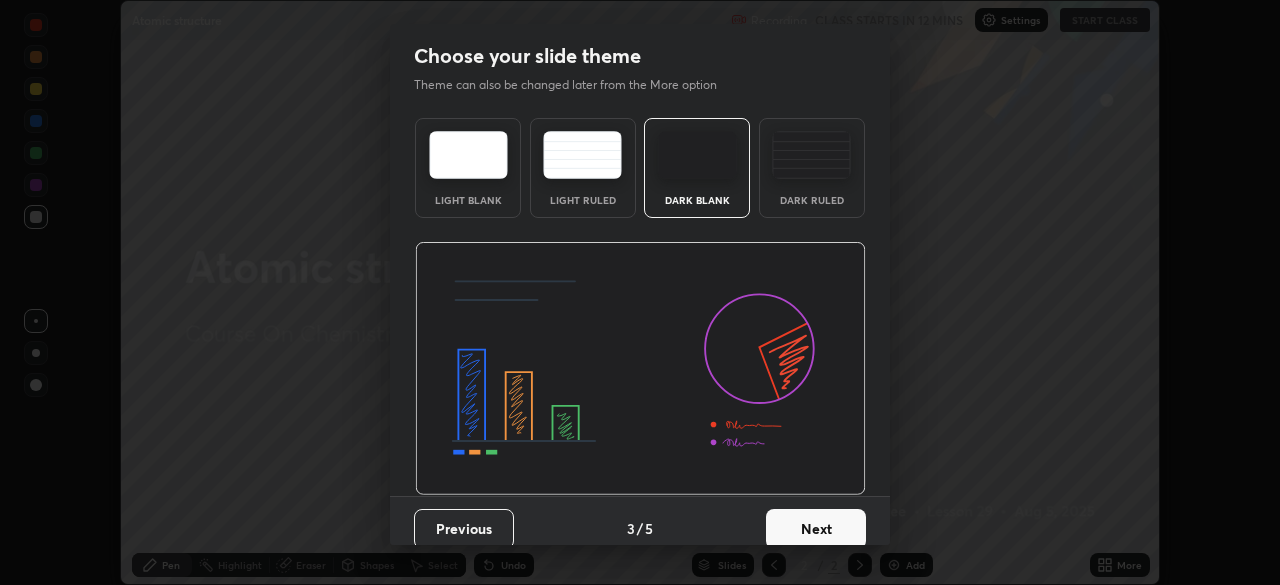 click on "Next" at bounding box center [816, 529] 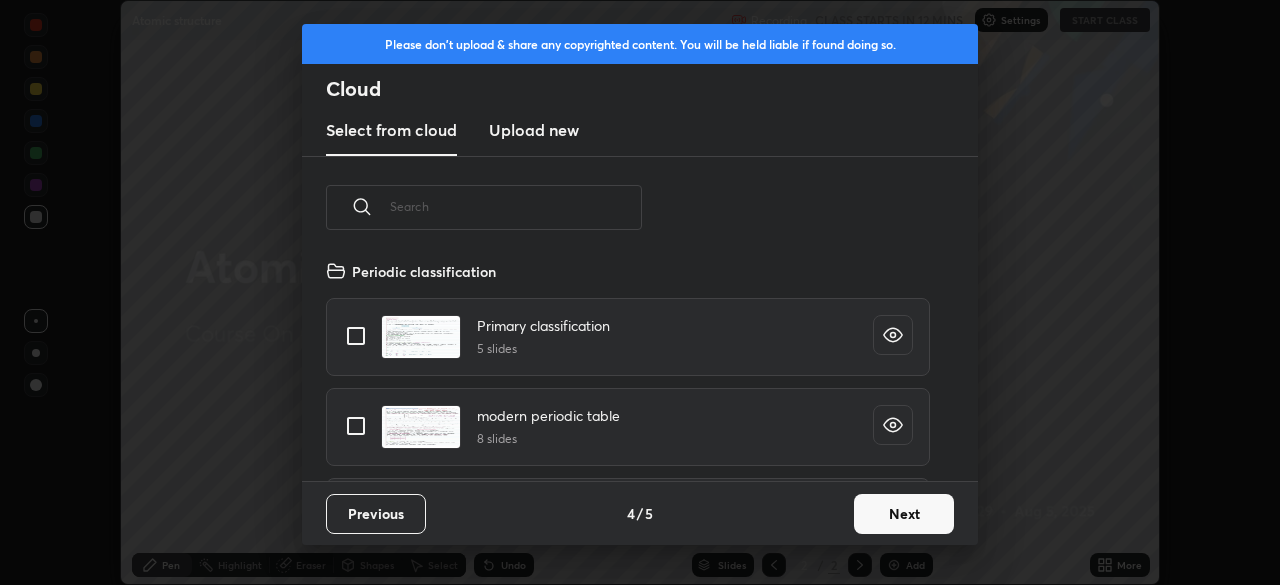 scroll, scrollTop: 7, scrollLeft: 11, axis: both 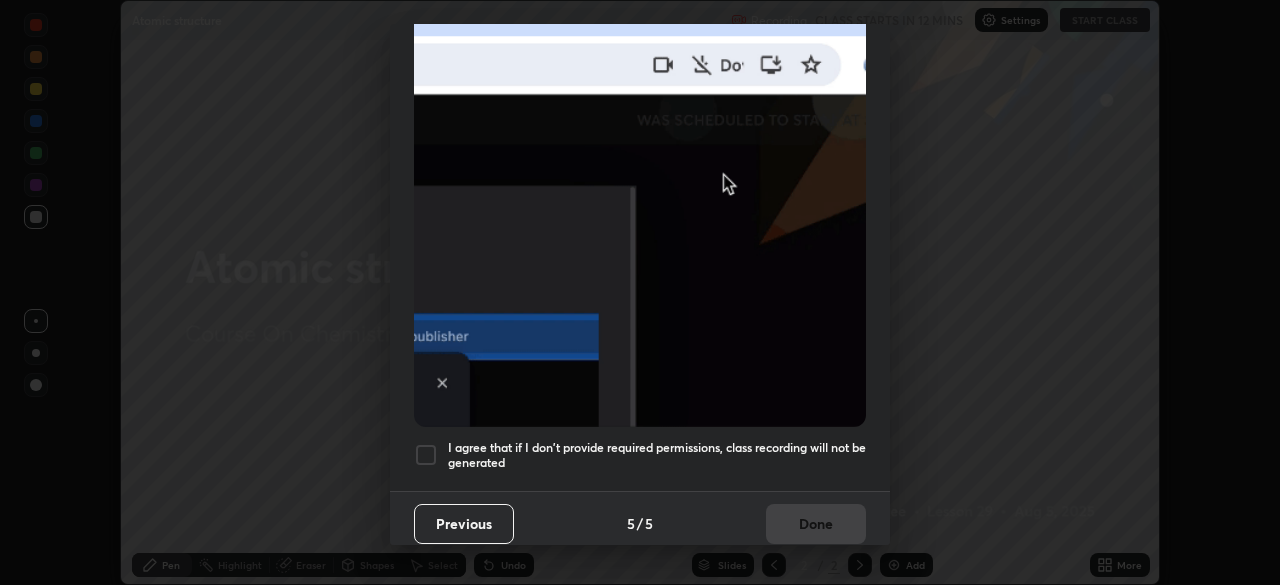 click at bounding box center [426, 455] 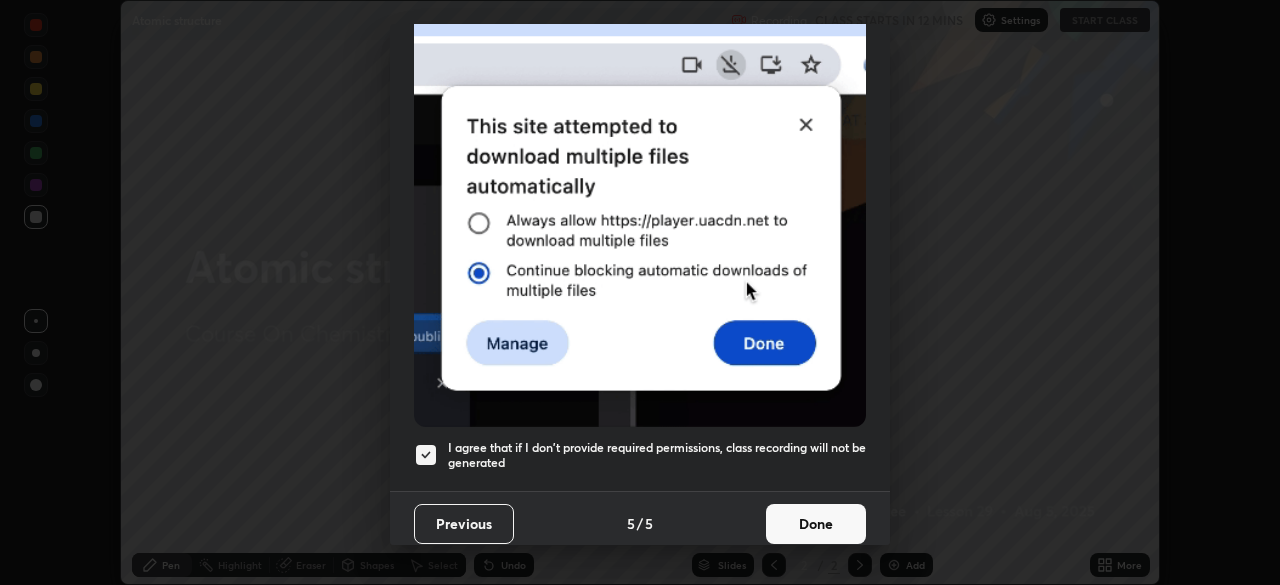 click on "Done" at bounding box center [816, 524] 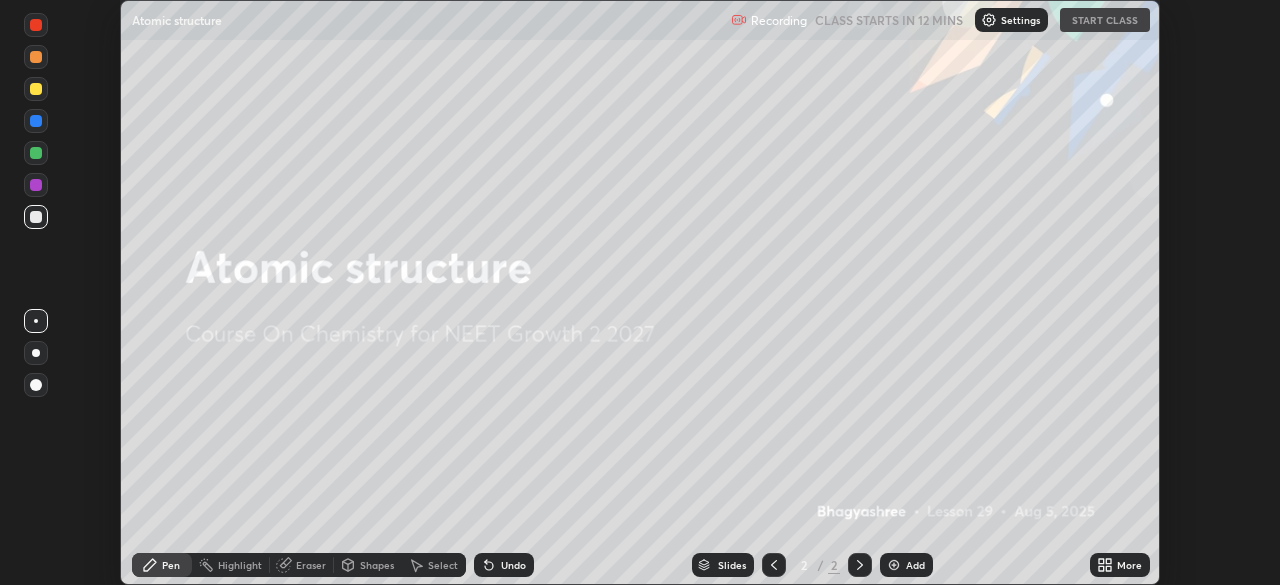 click on "More" at bounding box center (1129, 565) 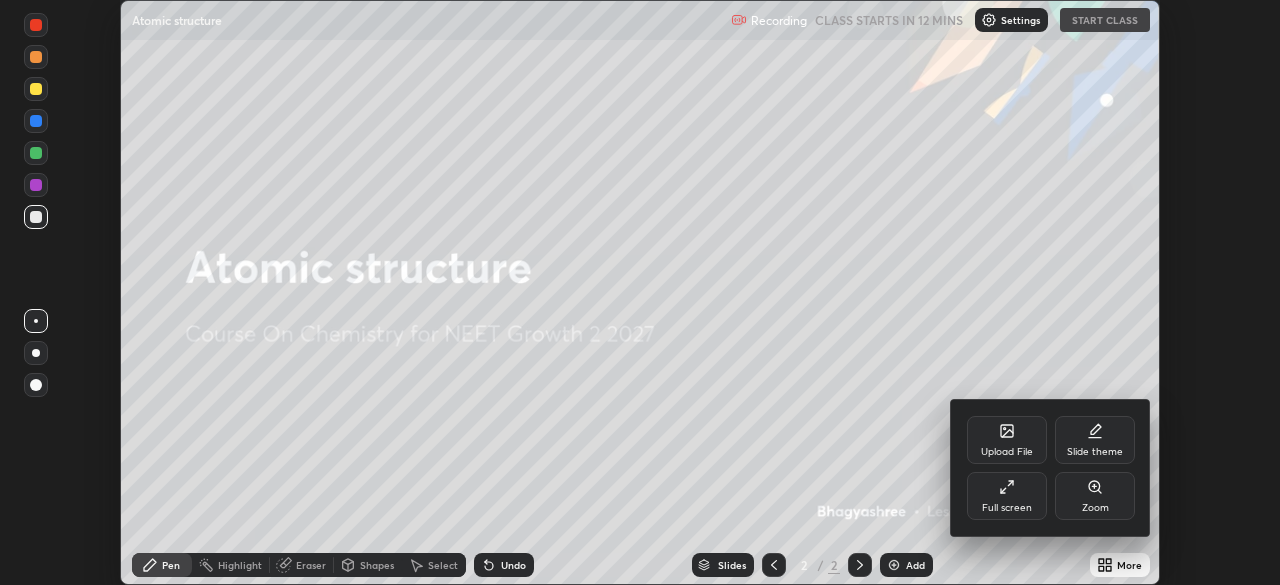 click on "Full screen" at bounding box center (1007, 496) 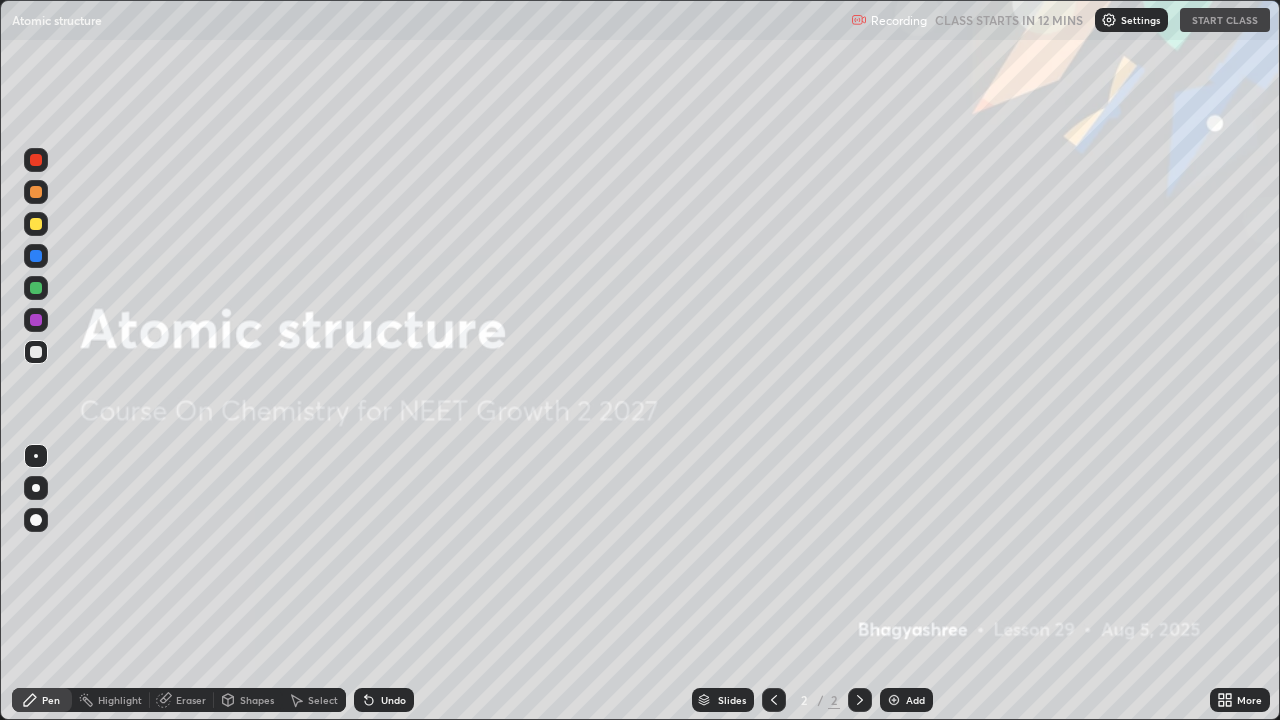 scroll, scrollTop: 99280, scrollLeft: 98720, axis: both 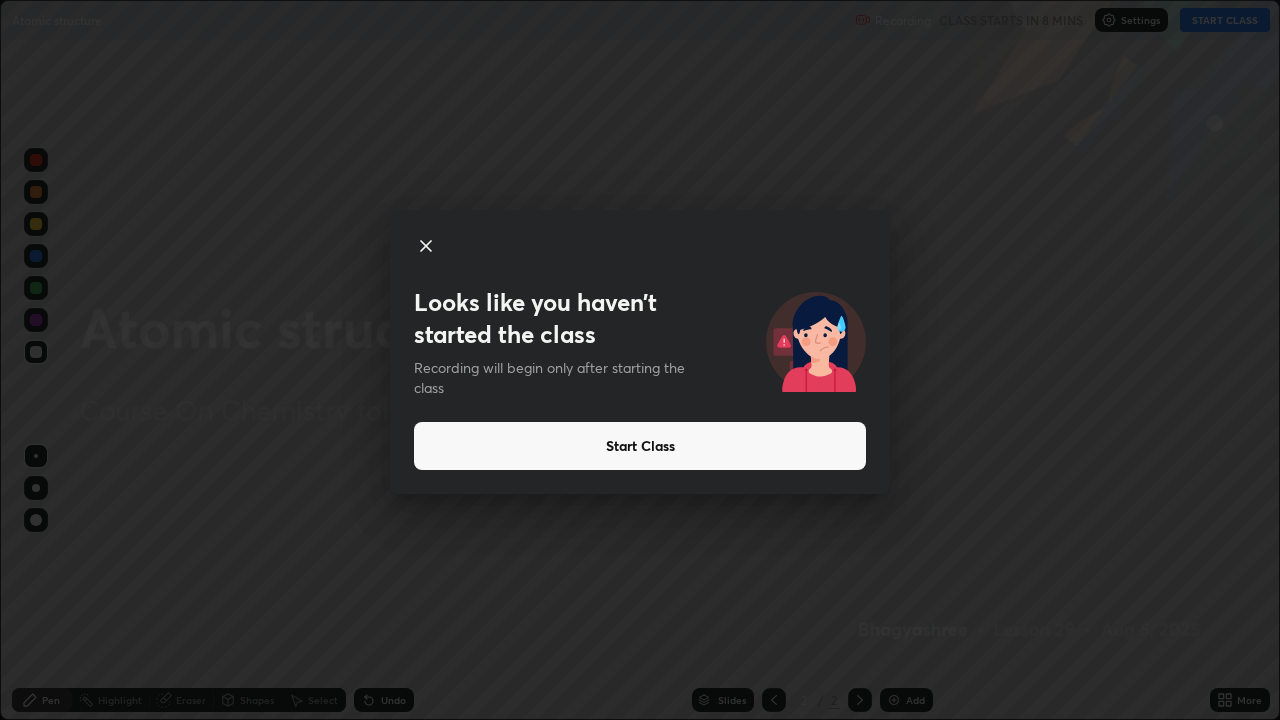 click on "Start Class" at bounding box center [640, 446] 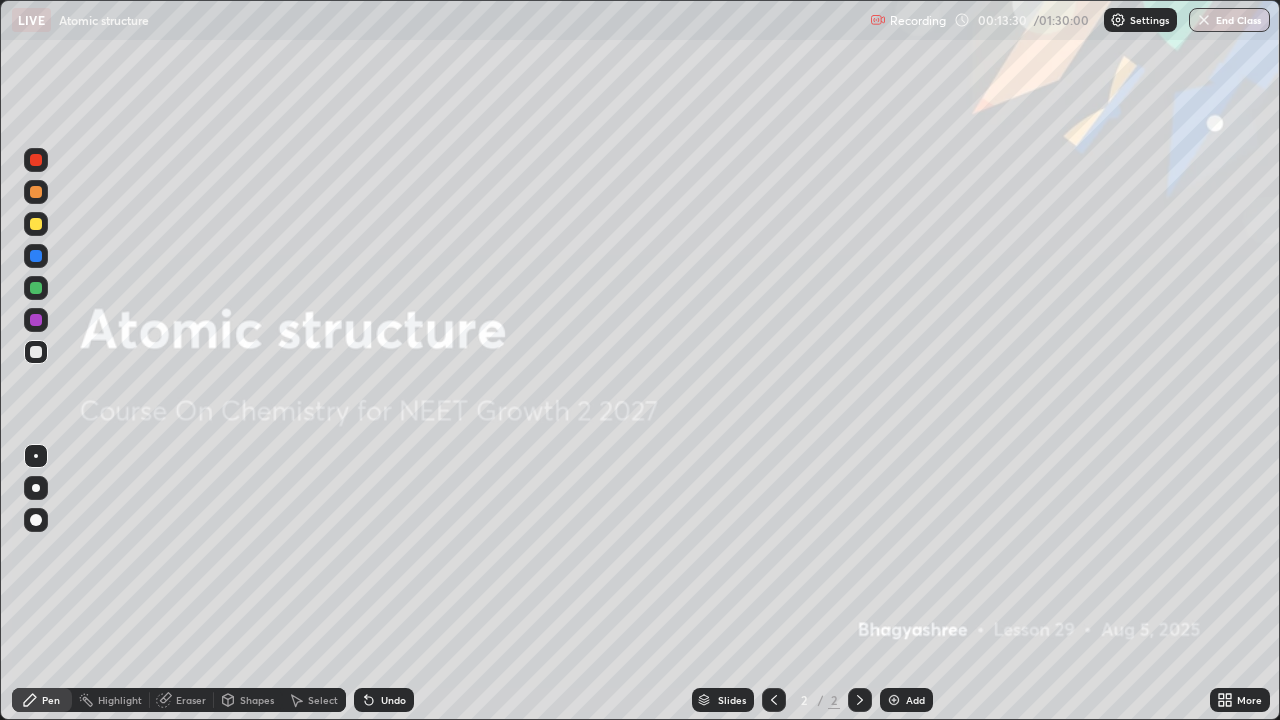 click 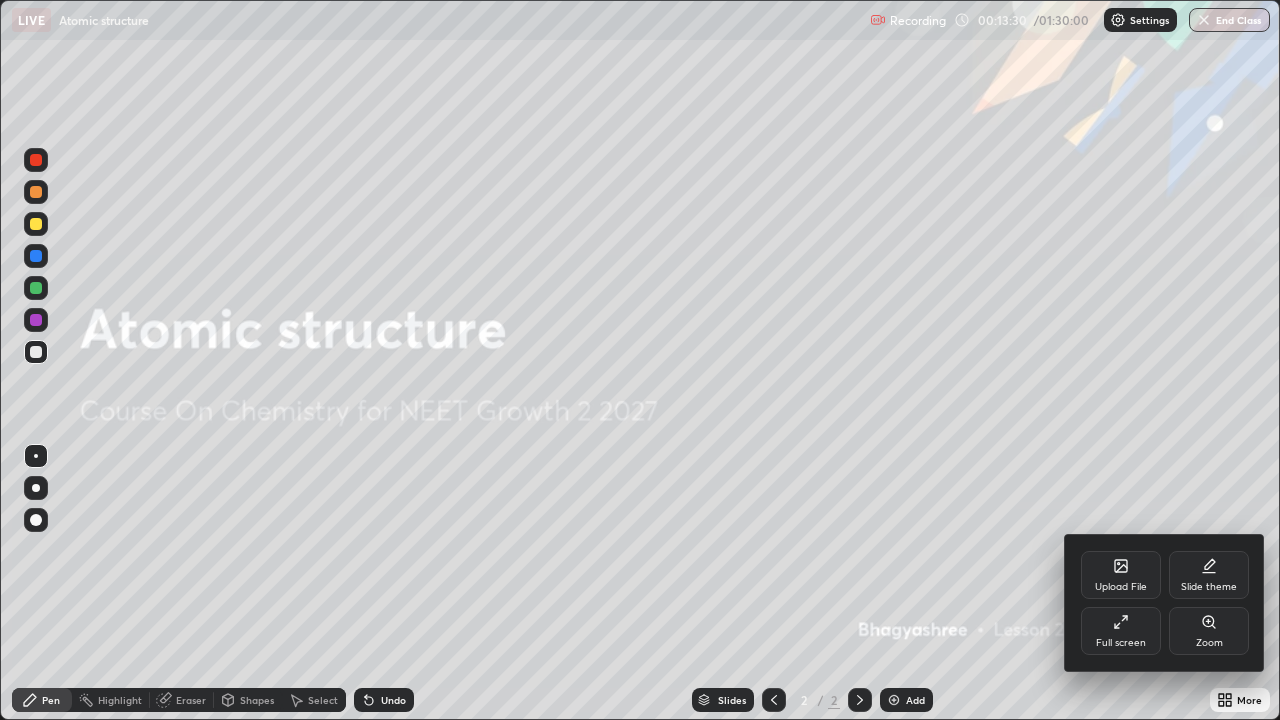 click on "Full screen" at bounding box center (1121, 643) 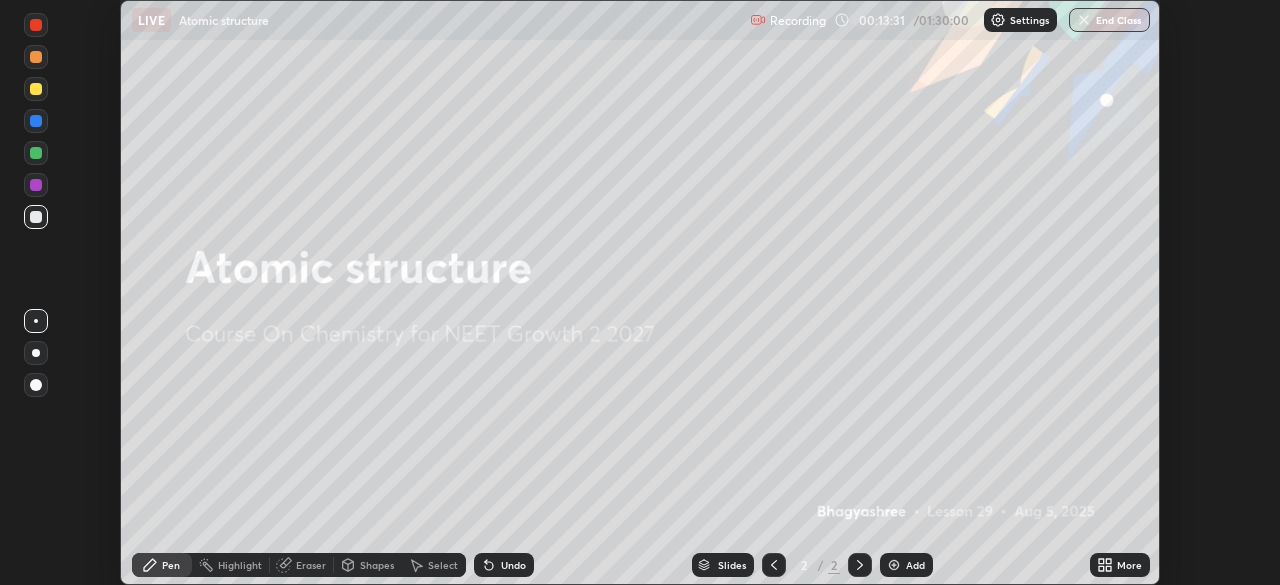 scroll, scrollTop: 585, scrollLeft: 1280, axis: both 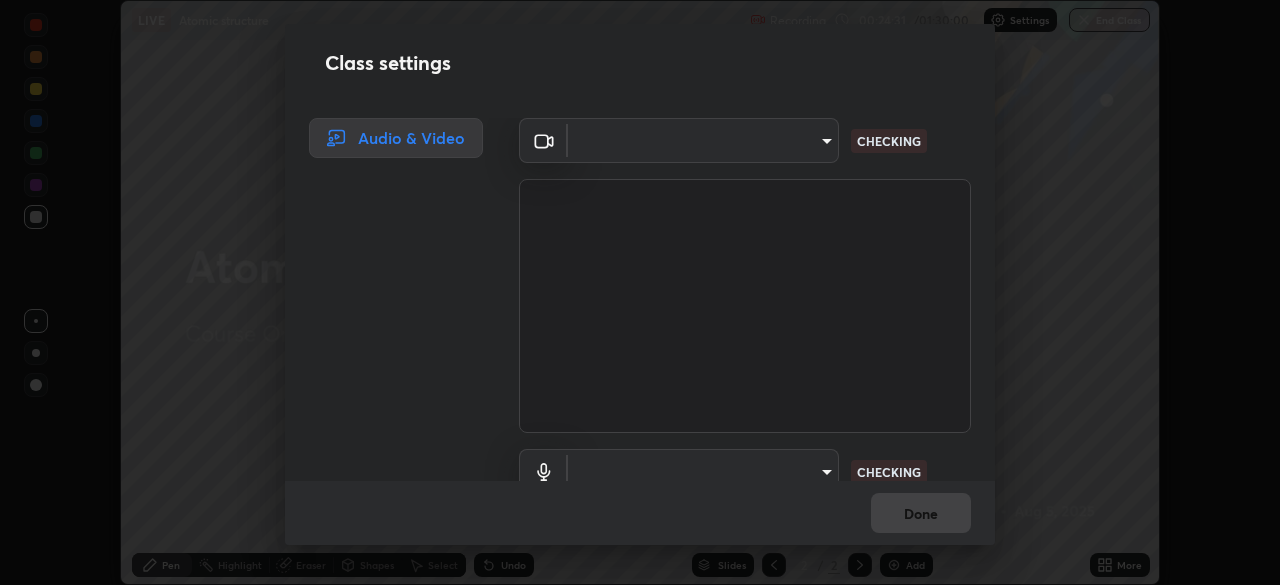 type on "5402053dac797fbd6203b9055fefd71c8703e877445e1219393e3e645ba4b0f2" 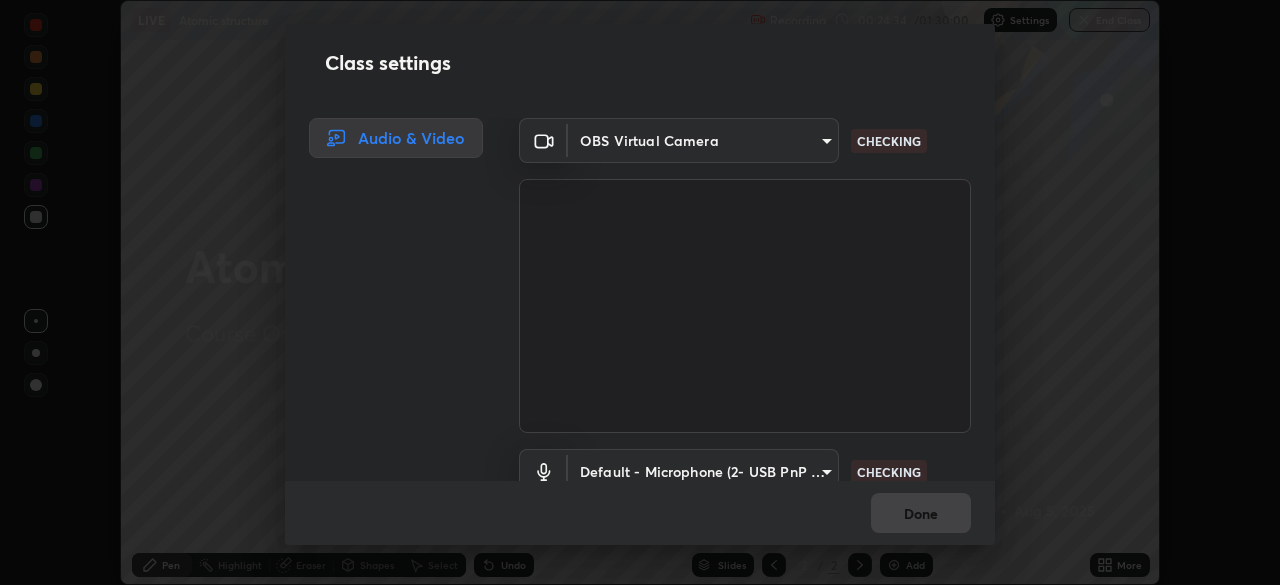 click on "Erase all LIVE Atomic structure Recording 00:24:34 /  01:30:00 Settings End Class Setting up your live class Atomic structure • L29 of Course On Chemistry for NEET Growth 2 2027 [NAME] Pen Highlight Eraser Shapes Select Undo Slides 2 / 2 Add More No doubts shared Encourage your learners to ask a doubt for better clarity Report an issue Reason for reporting Buffering Chat not working Audio - Video sync issue Educator video quality low ​ Attach an image Report Class settings Audio & Video OBS Virtual Camera [HASH] CHECKING Default - Microphone (2- USB PnP Sound Device) default CHECKING Done" at bounding box center [640, 292] 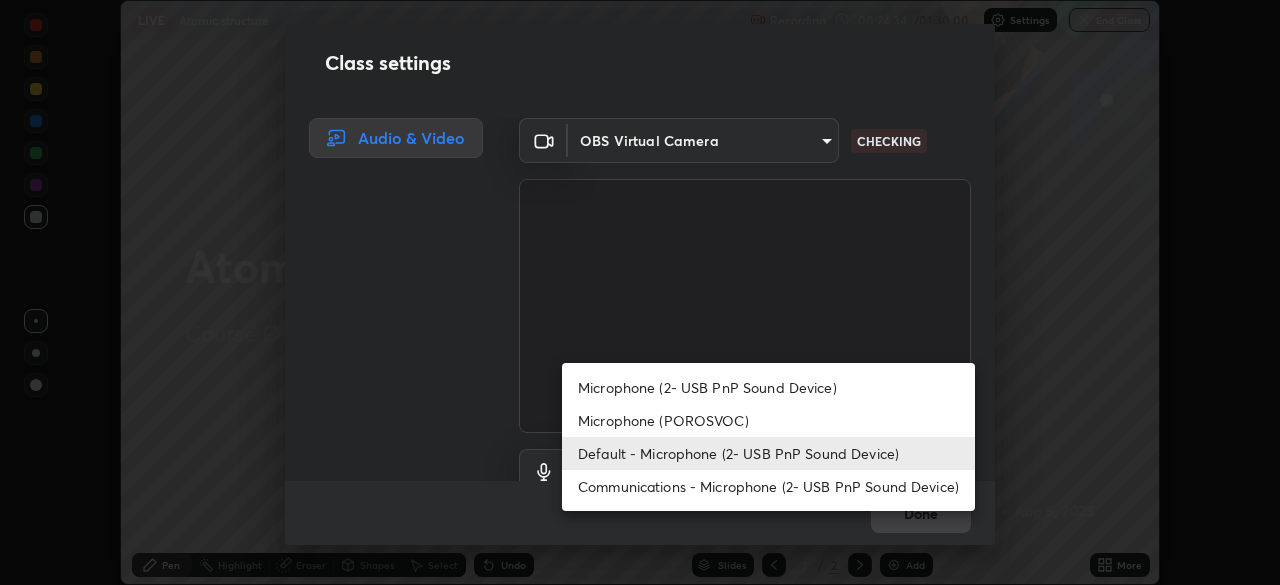 scroll, scrollTop: 18, scrollLeft: 0, axis: vertical 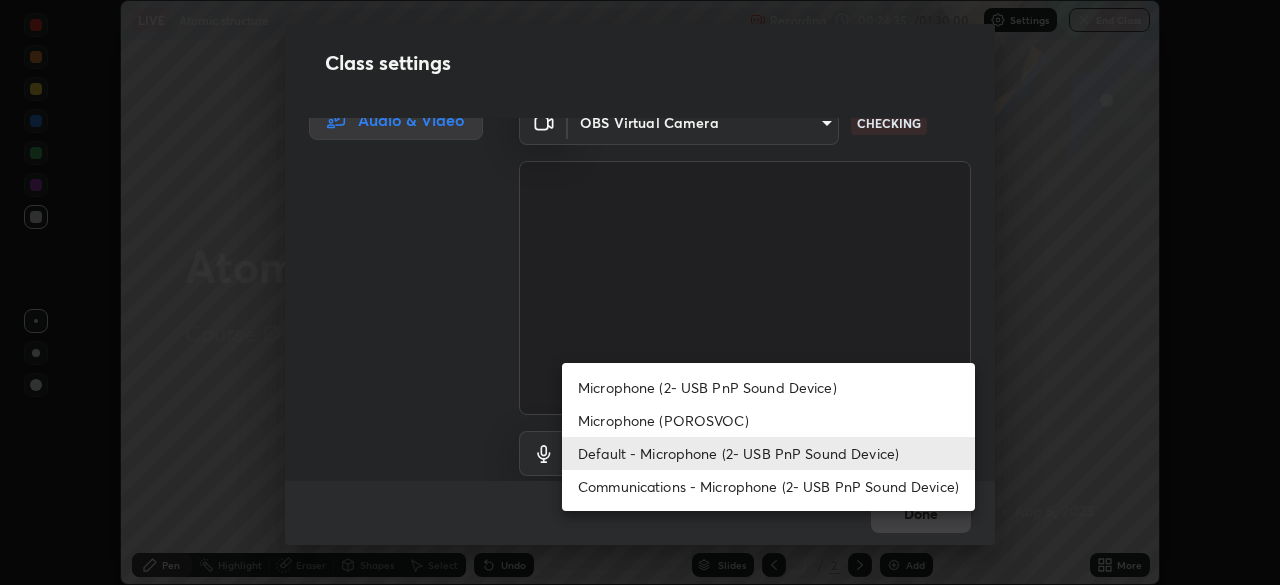 click on "Default - Microphone (2- USB PnP Sound Device)" at bounding box center [768, 453] 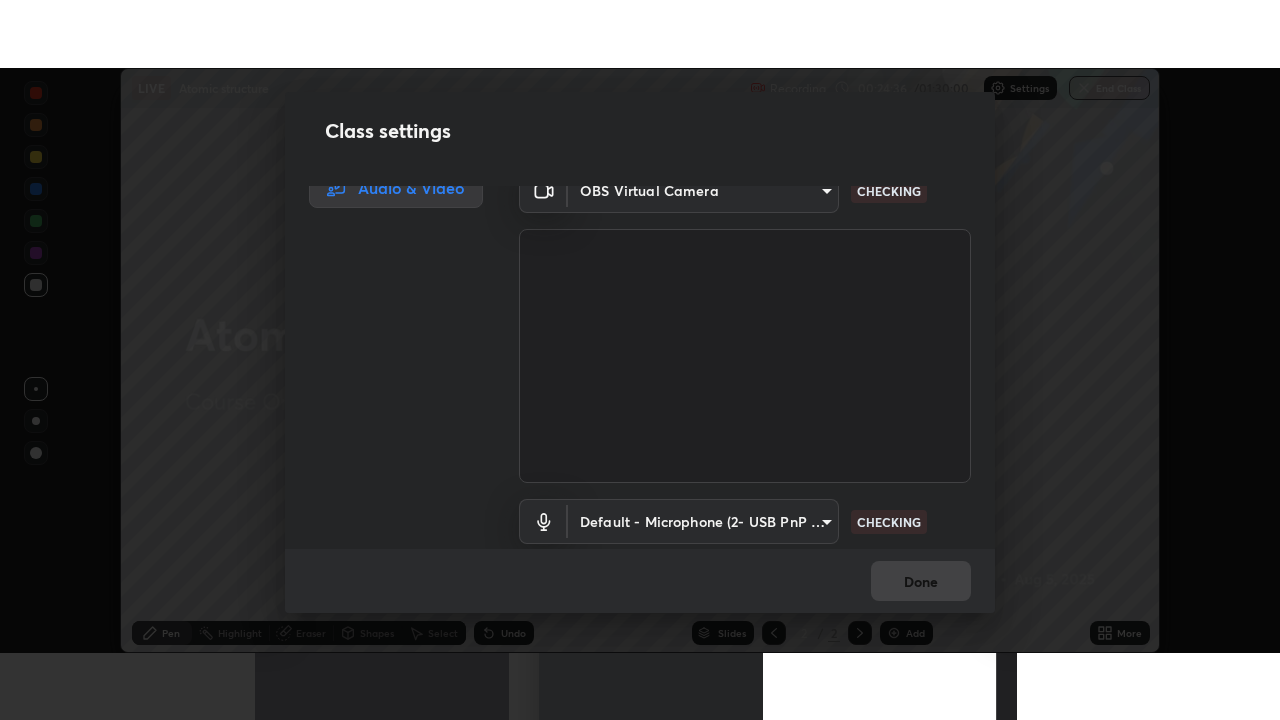 scroll, scrollTop: 91, scrollLeft: 0, axis: vertical 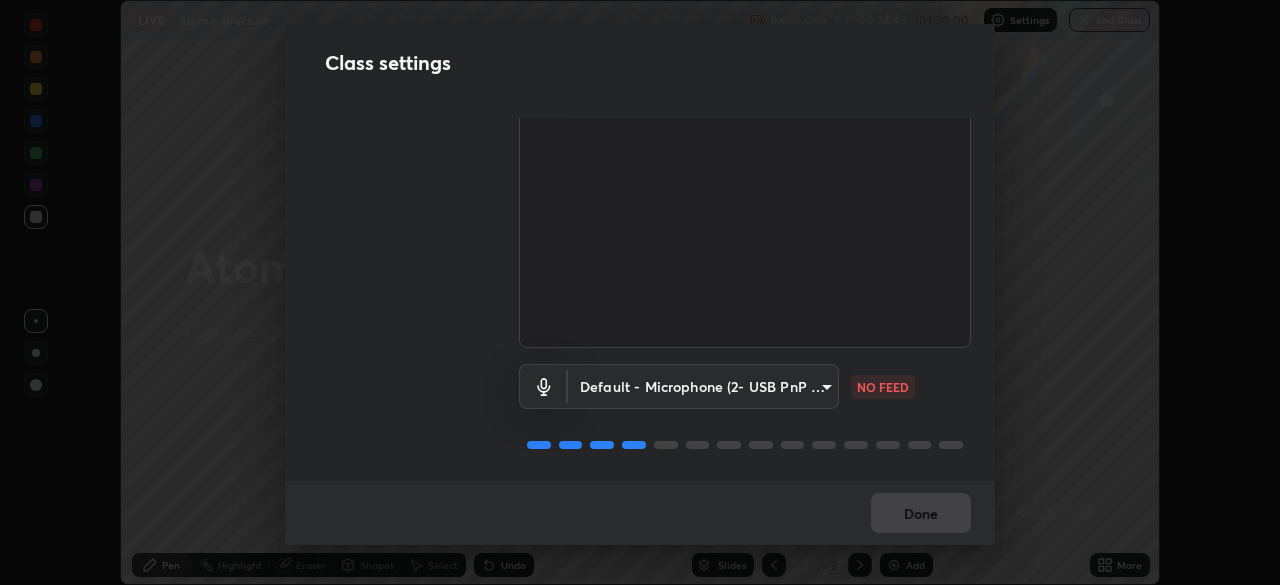 click on "Erase all LIVE Atomic structure Recording 00:24:45 /  01:30:00 Settings End Class Setting up your live class Atomic structure • L29 of Course On Chemistry for NEET Growth 2 2027 [NAME] Pen Highlight Eraser Shapes Select Undo Slides 2 / 2 Add More No doubts shared Encourage your learners to ask a doubt for better clarity Report an issue Reason for reporting Buffering Chat not working Audio - Video sync issue Educator video quality low ​ Attach an image Report Class settings Audio & Video OBS Virtual Camera [HASH] WORKING Default - Microphone (2- USB PnP Sound Device) default NO FEED Done" at bounding box center [640, 292] 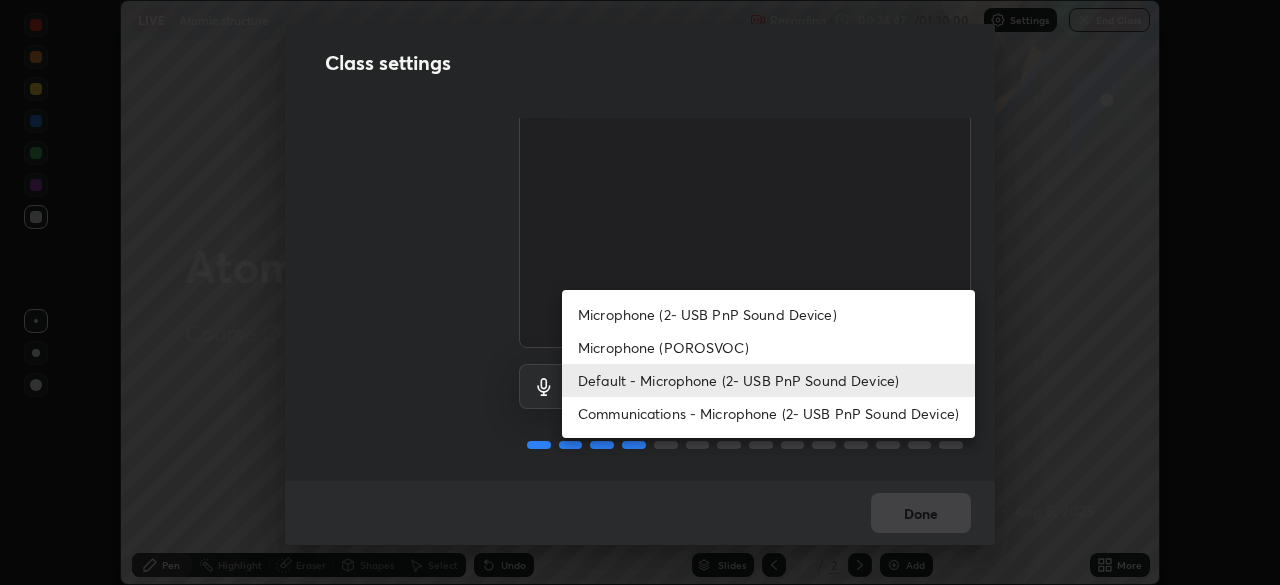 click on "Communications - Microphone (2- USB PnP Sound Device)" at bounding box center (768, 413) 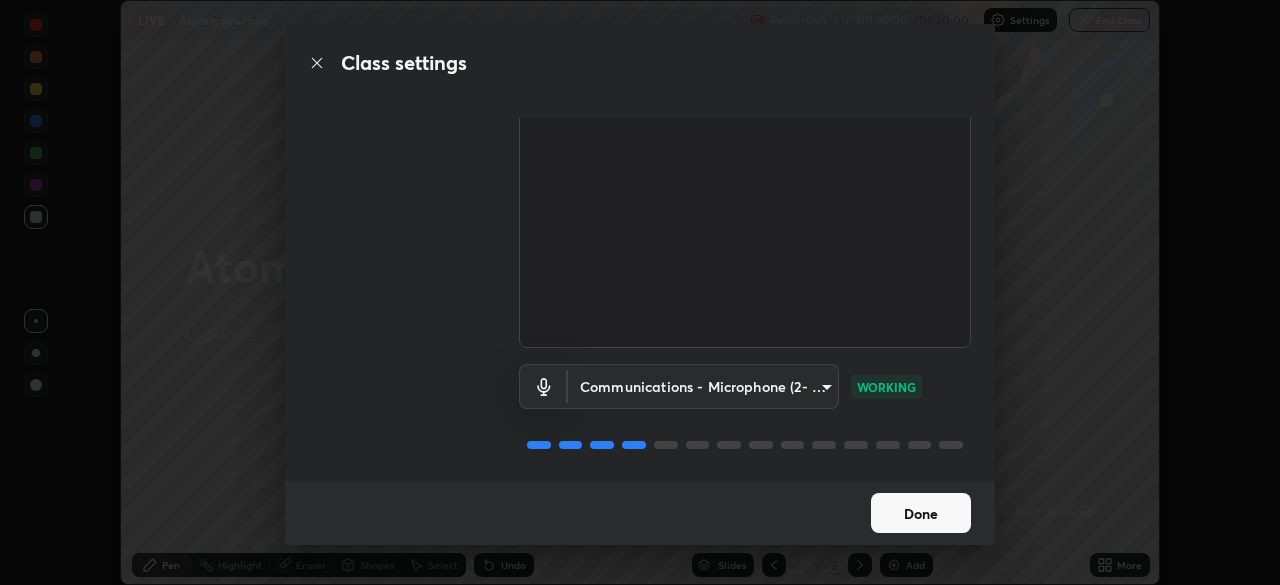 click on "Done" at bounding box center (921, 513) 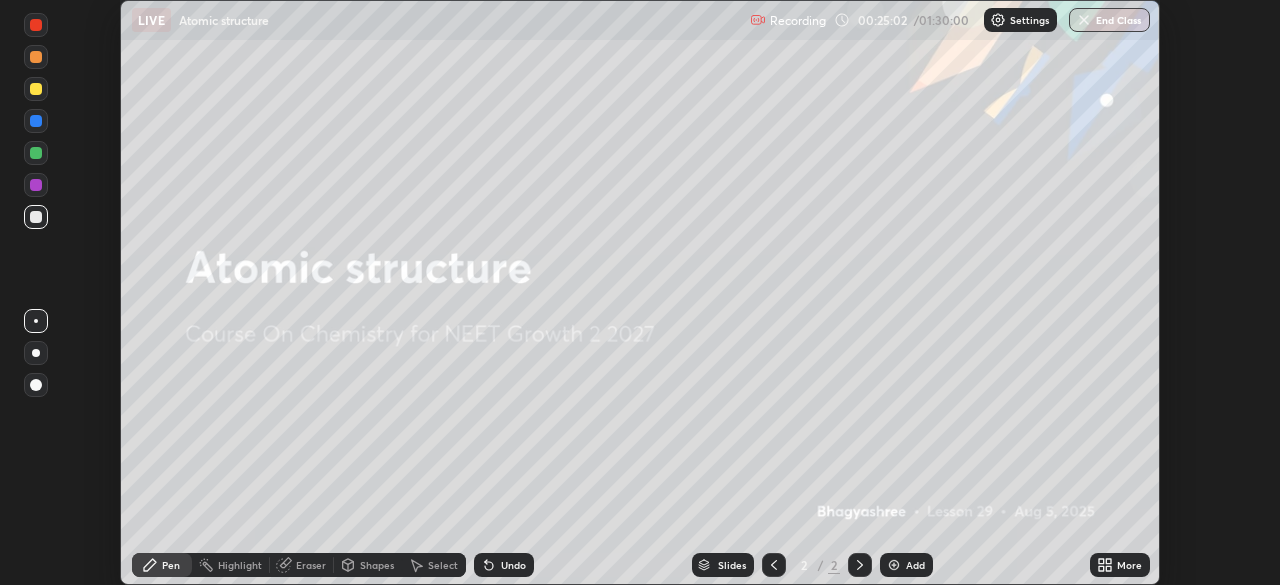 click 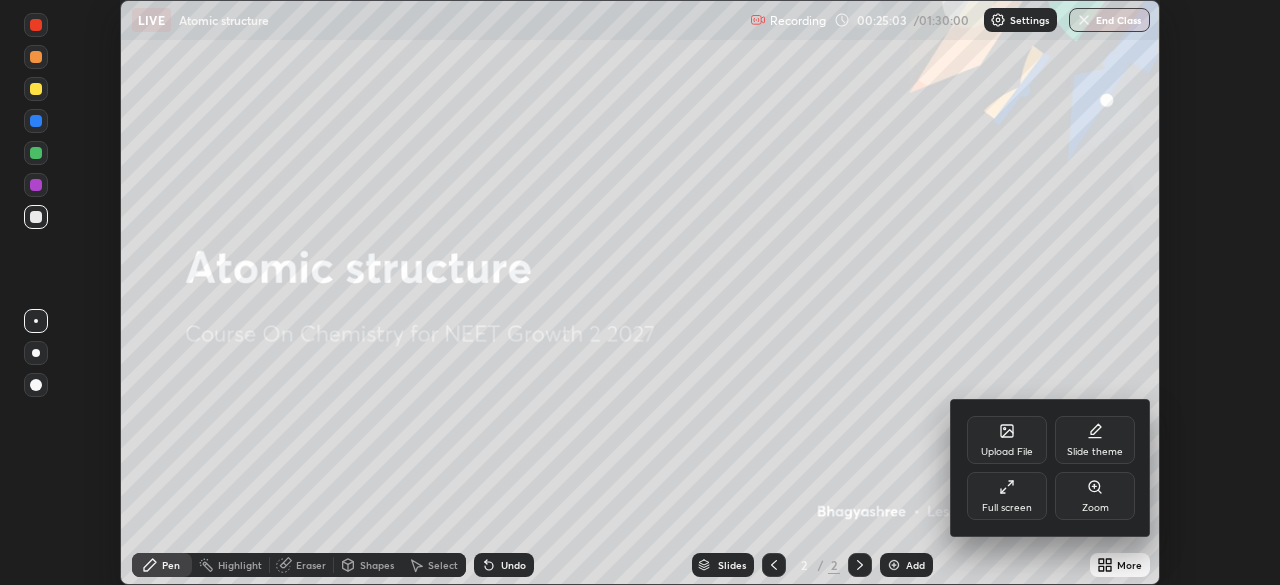 click on "Full screen" at bounding box center [1007, 496] 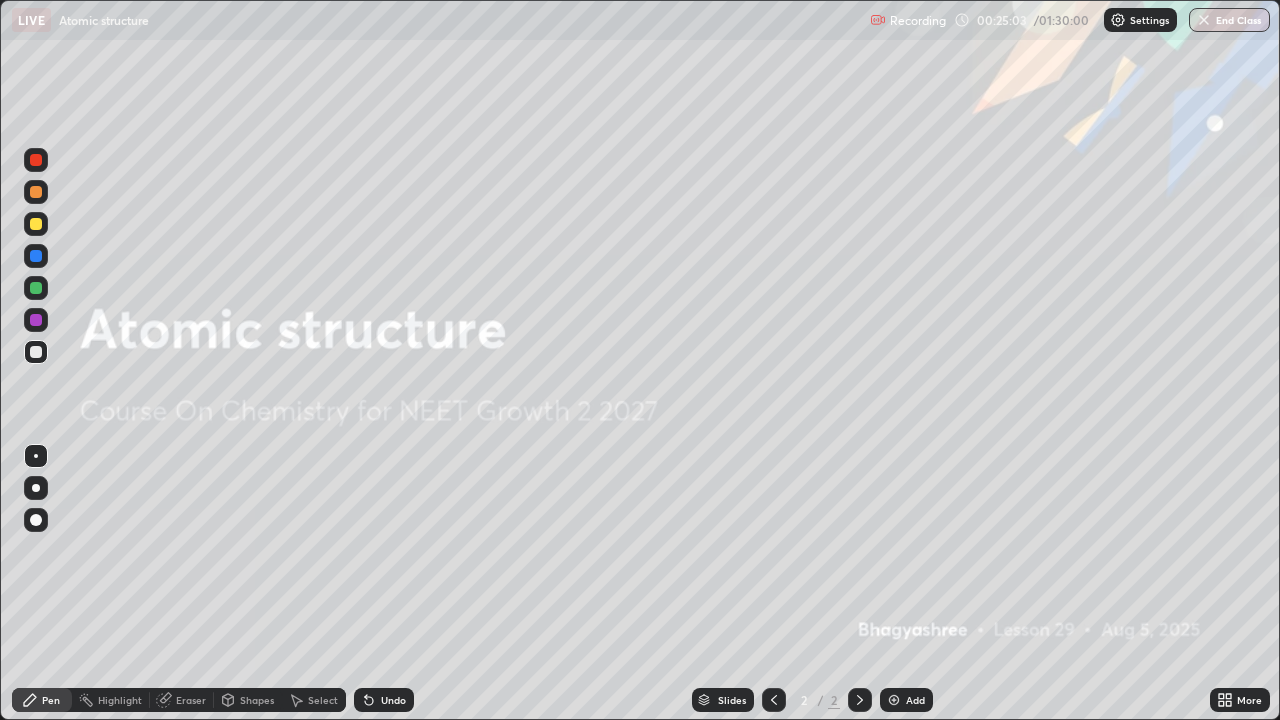 scroll, scrollTop: 99280, scrollLeft: 98720, axis: both 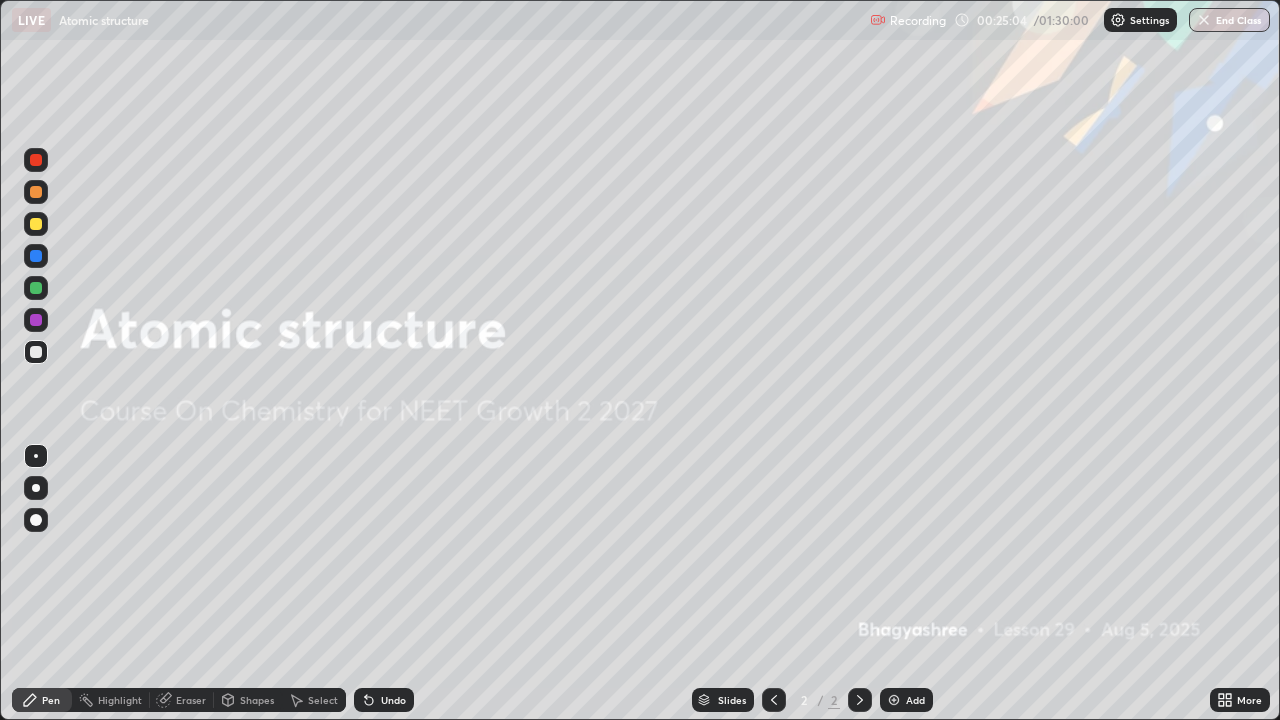 click on "Add" at bounding box center [906, 700] 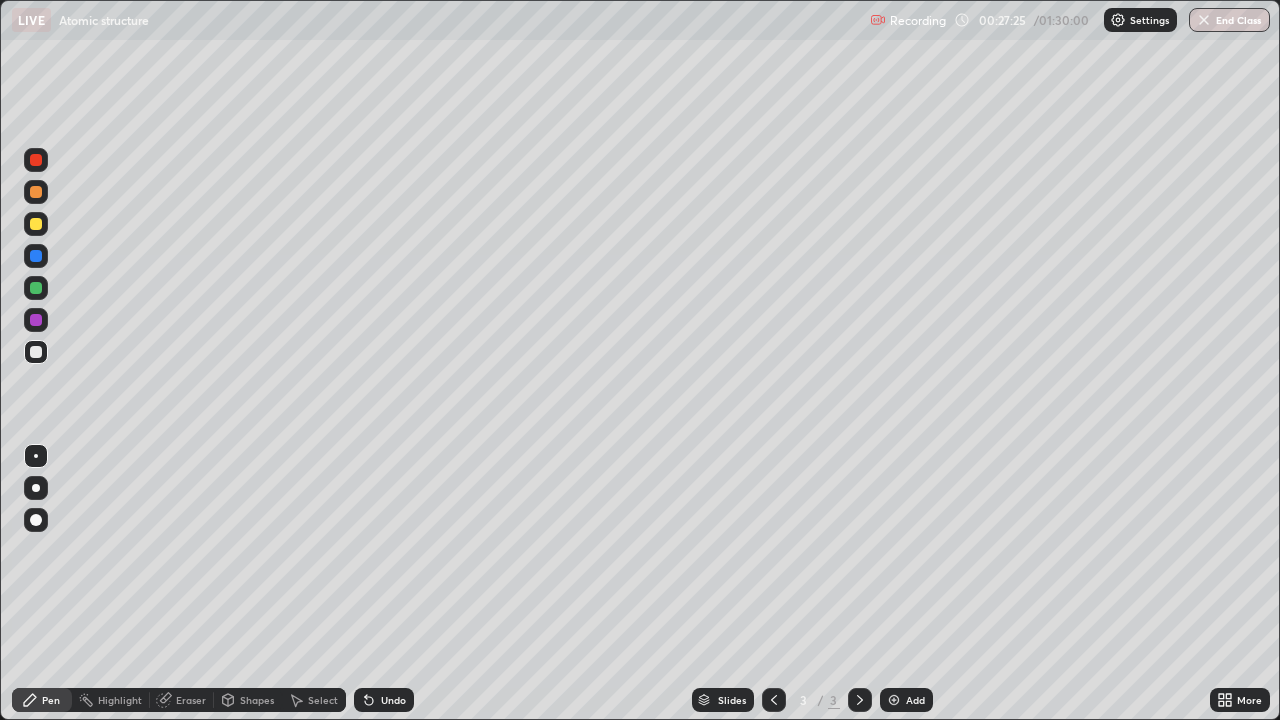 click 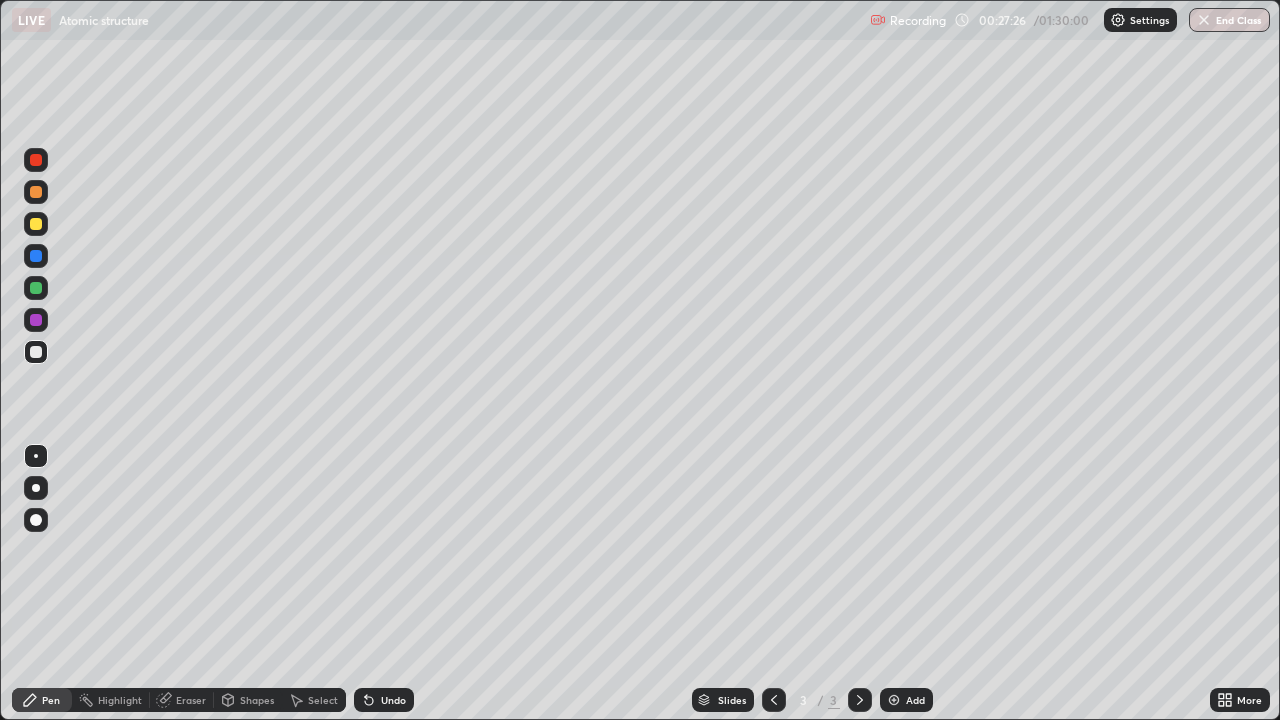 click on "Undo" at bounding box center [384, 700] 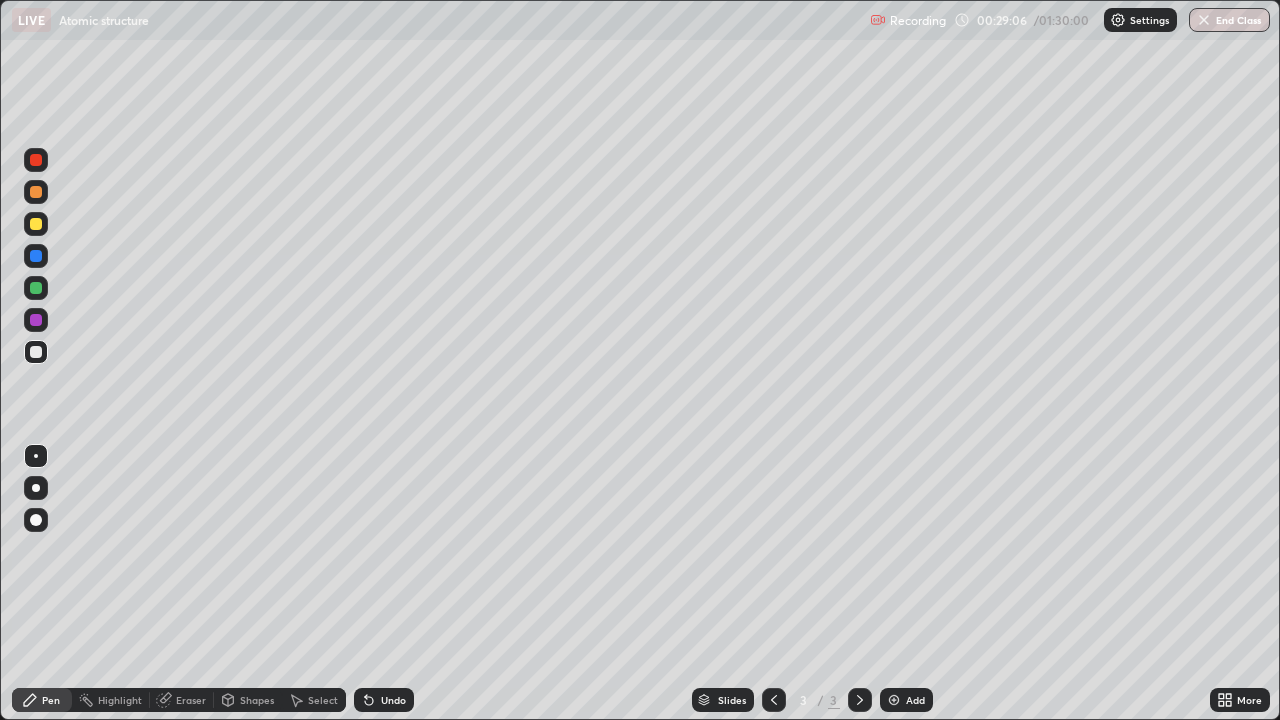 click on "Undo" at bounding box center (384, 700) 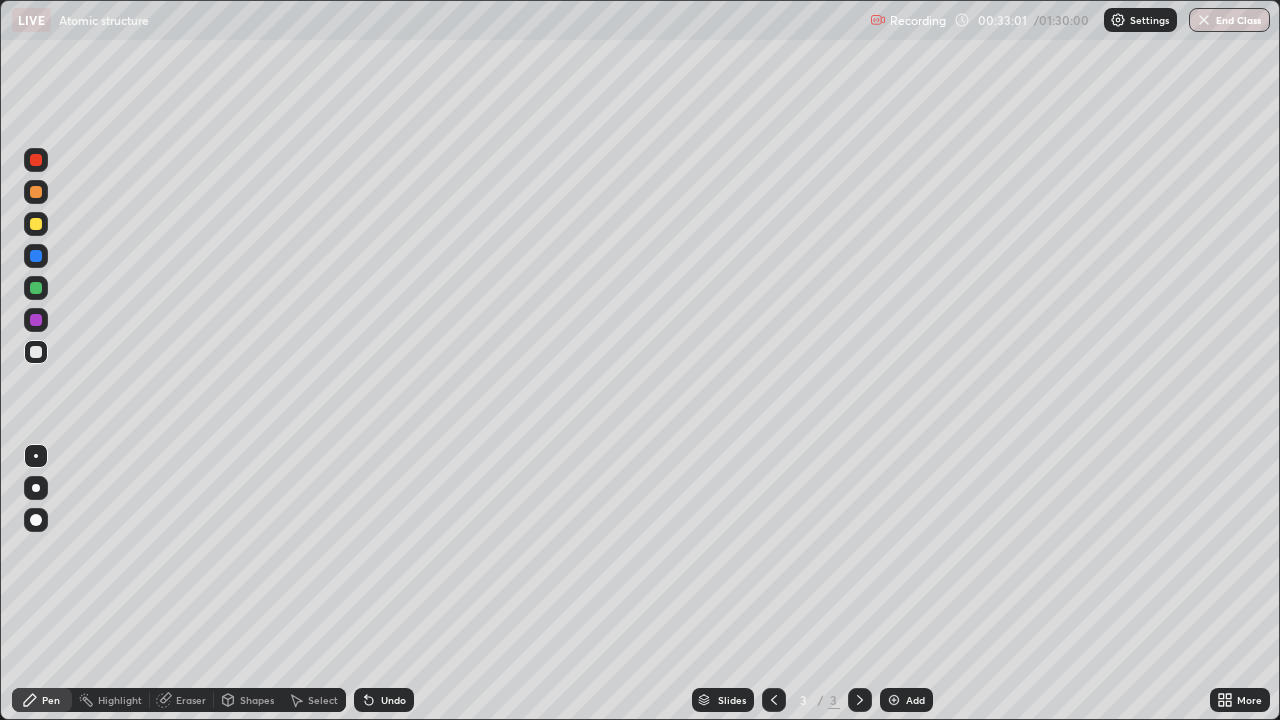 click at bounding box center (894, 700) 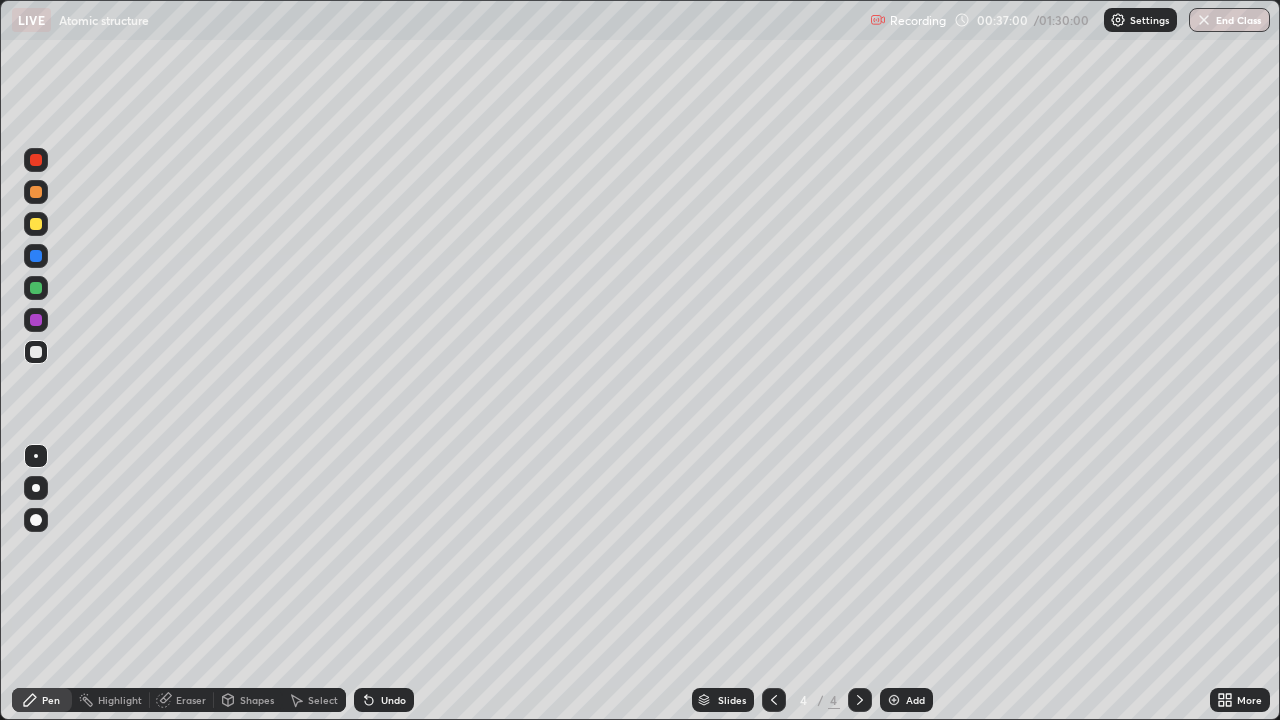 click 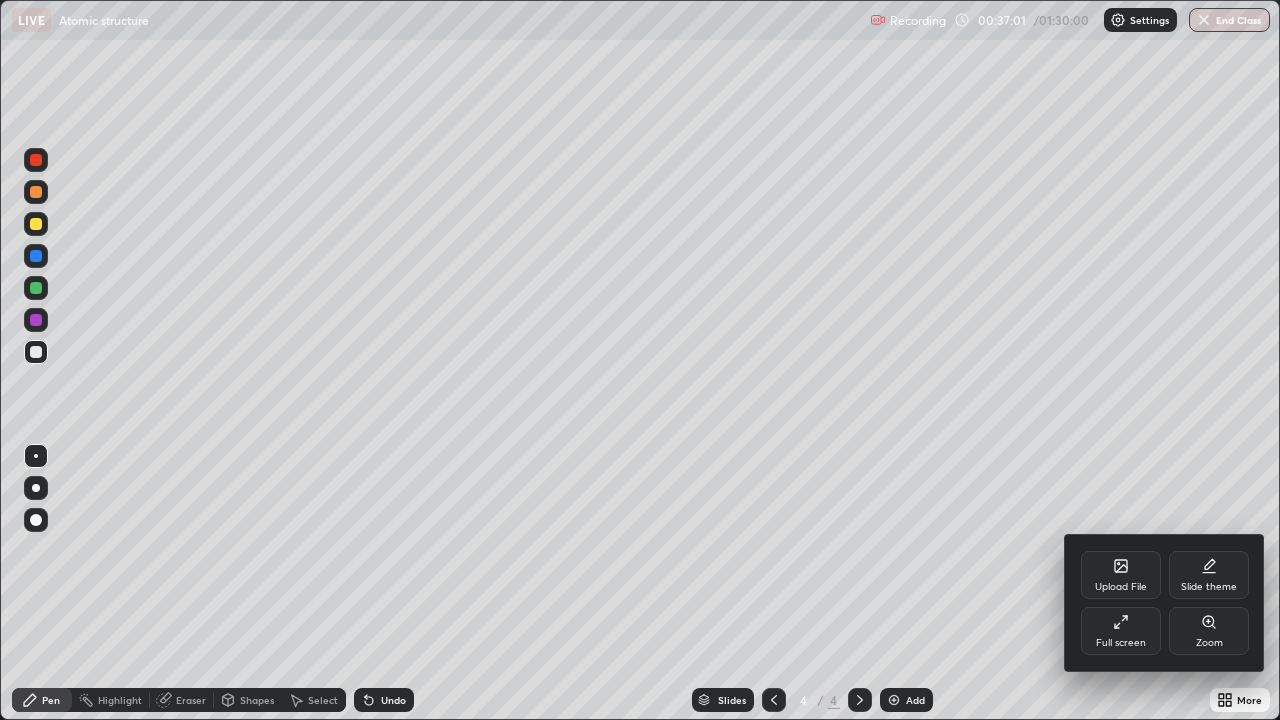 click 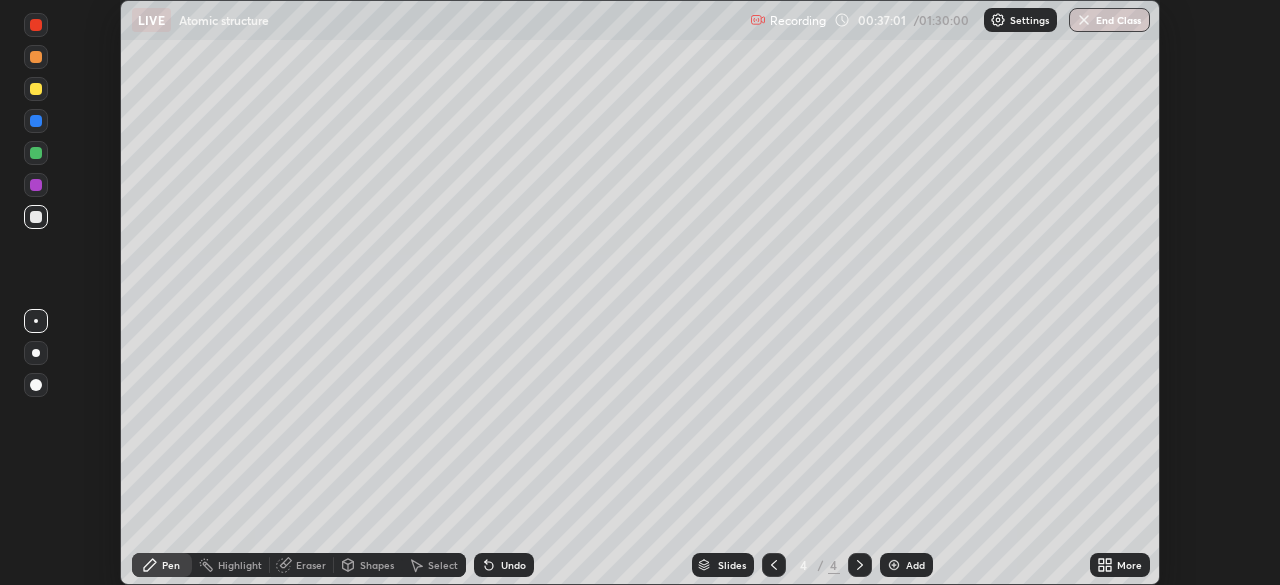 scroll, scrollTop: 585, scrollLeft: 1280, axis: both 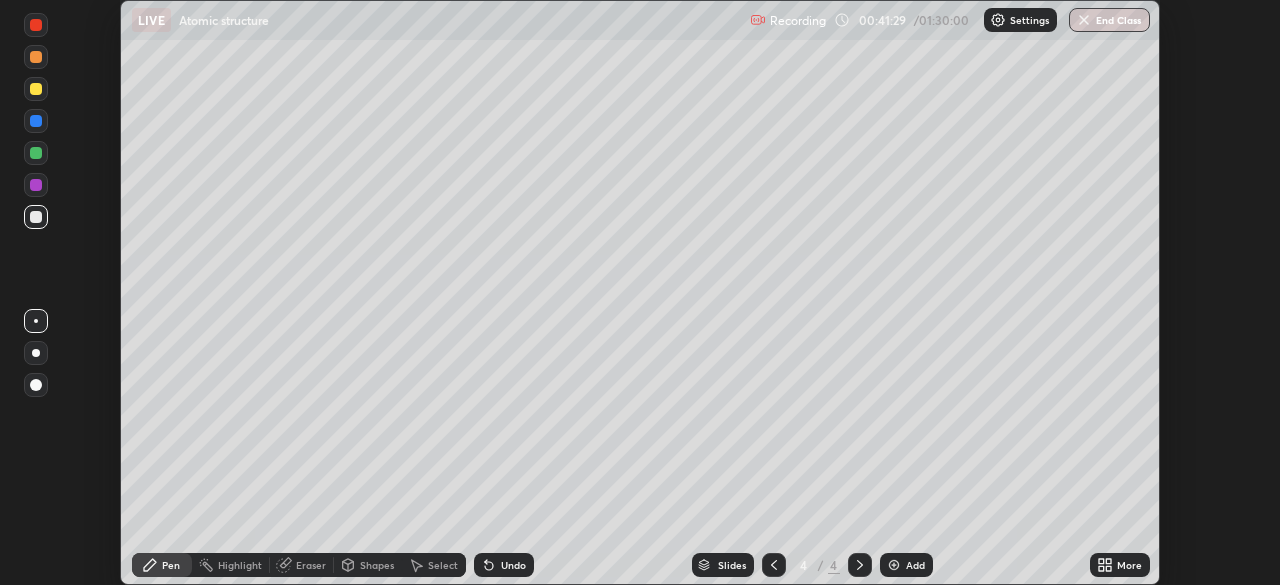 click 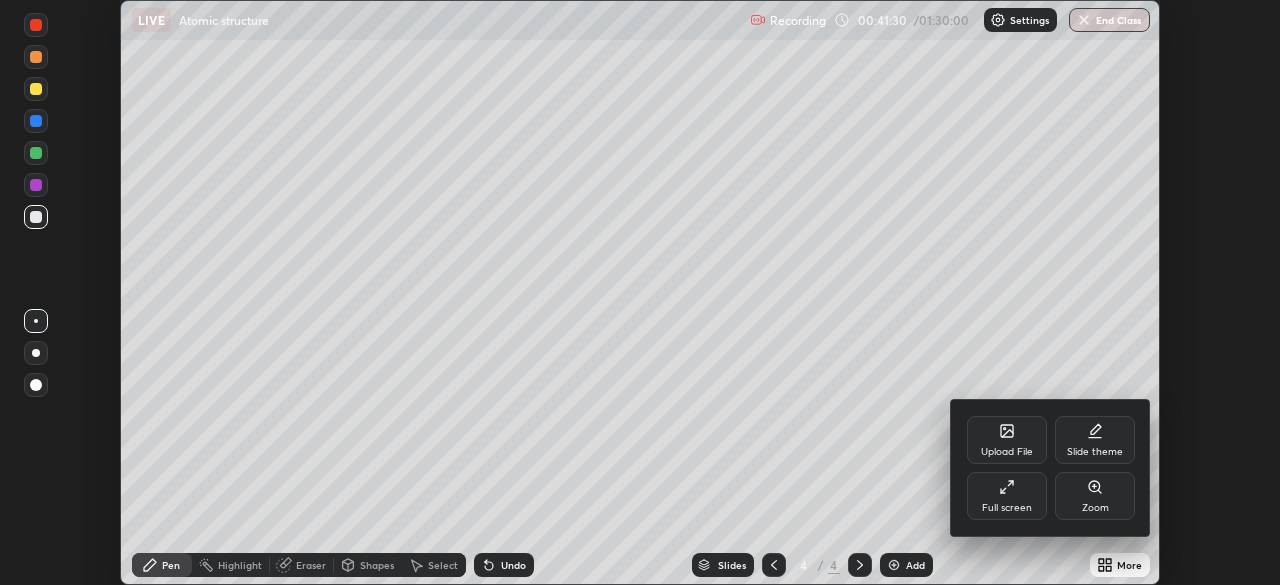 click on "Full screen" at bounding box center (1007, 496) 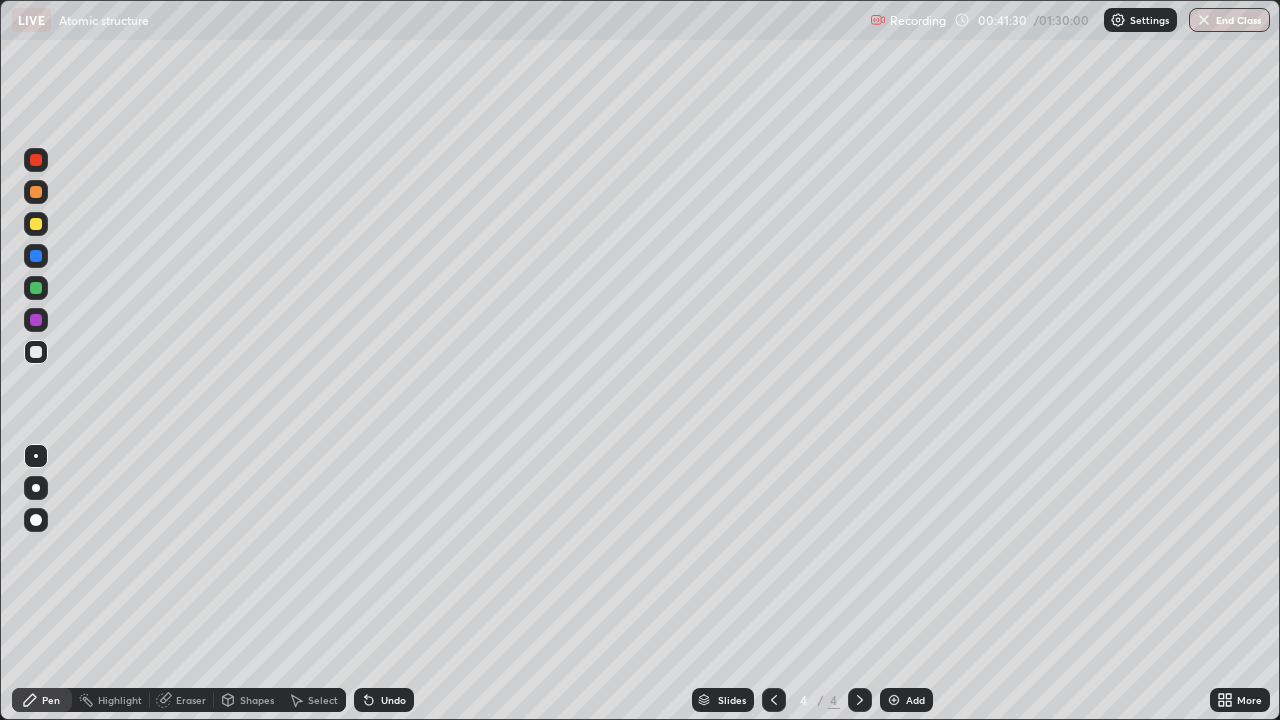 scroll, scrollTop: 99280, scrollLeft: 98720, axis: both 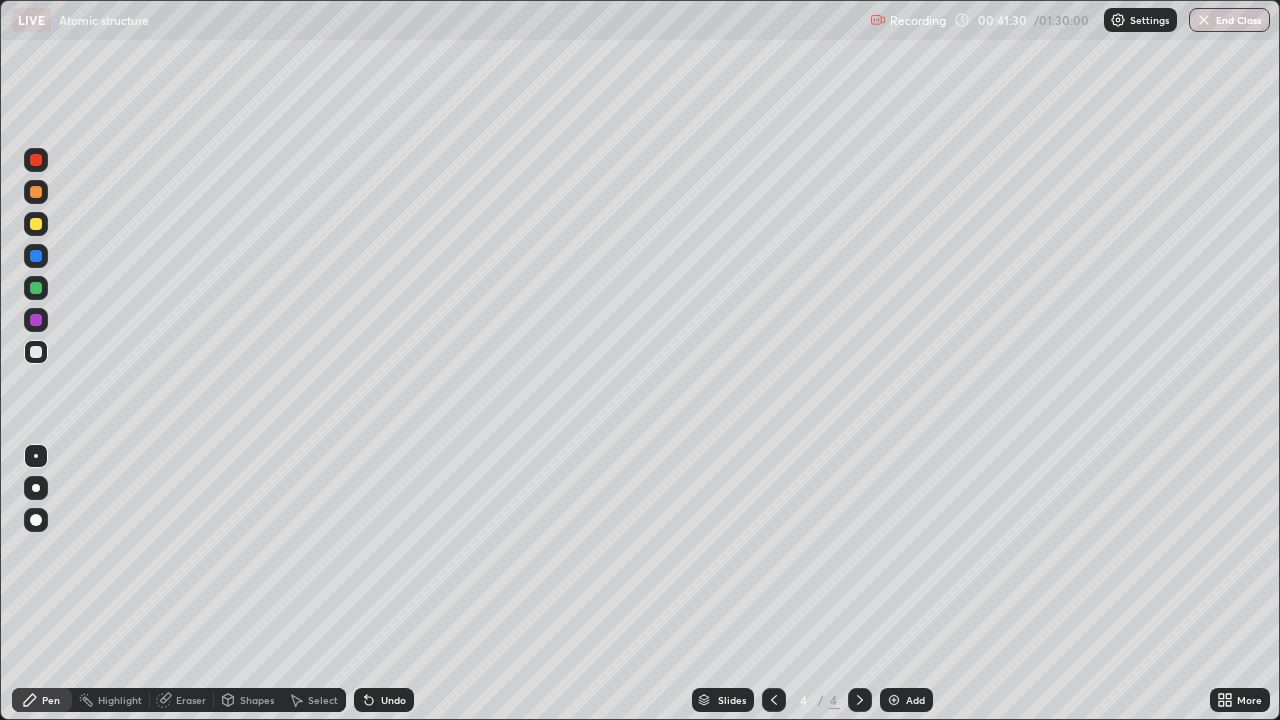 click on "Add" at bounding box center (906, 700) 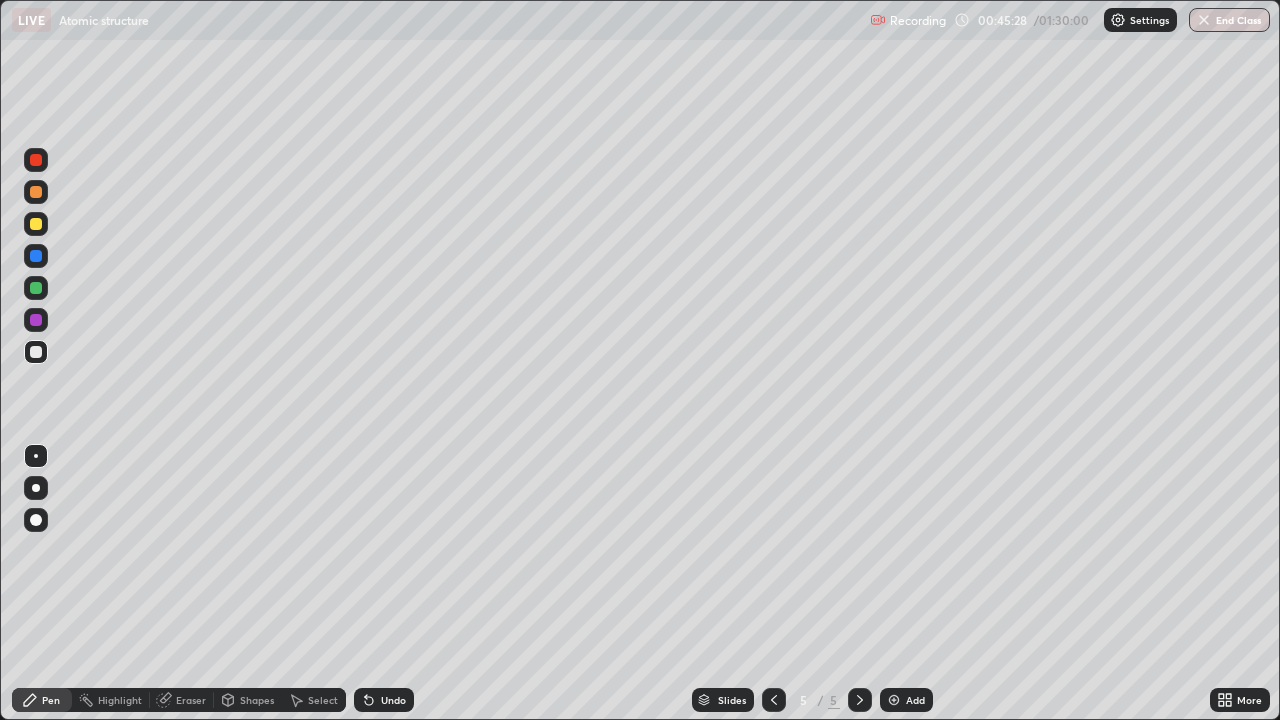 click at bounding box center [36, 320] 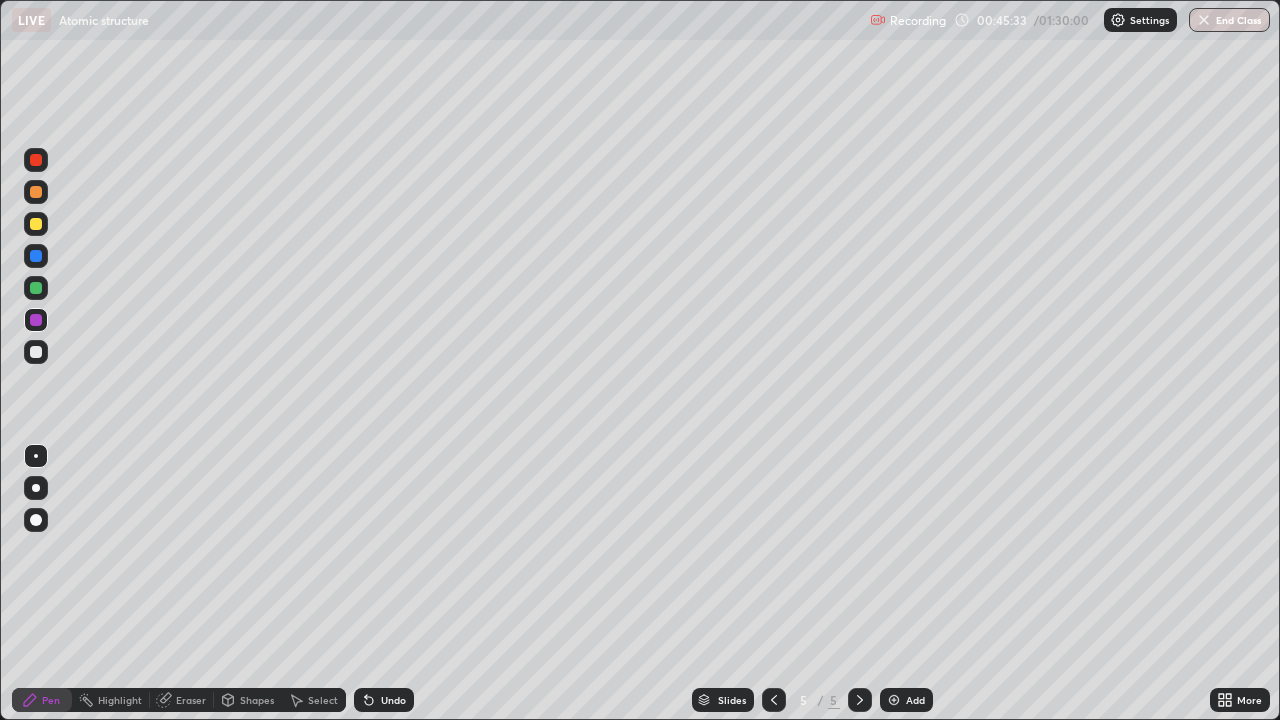 click at bounding box center (36, 352) 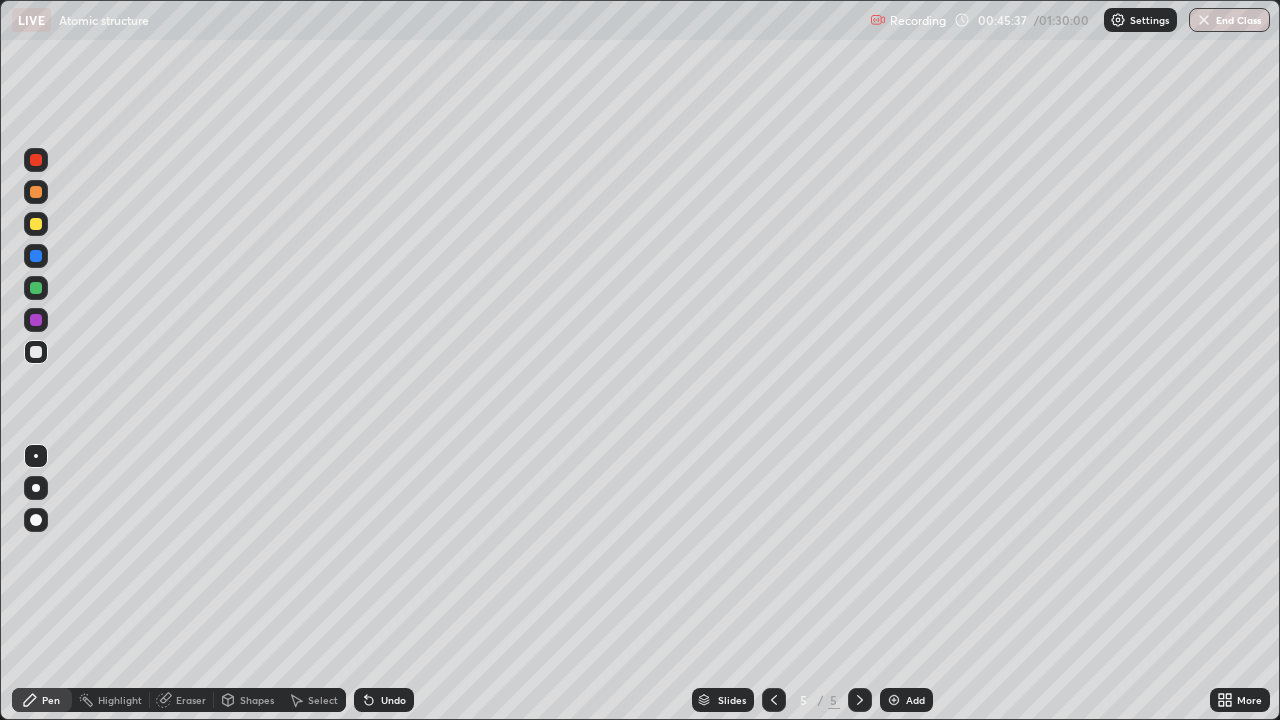 click on "Shapes" at bounding box center (257, 700) 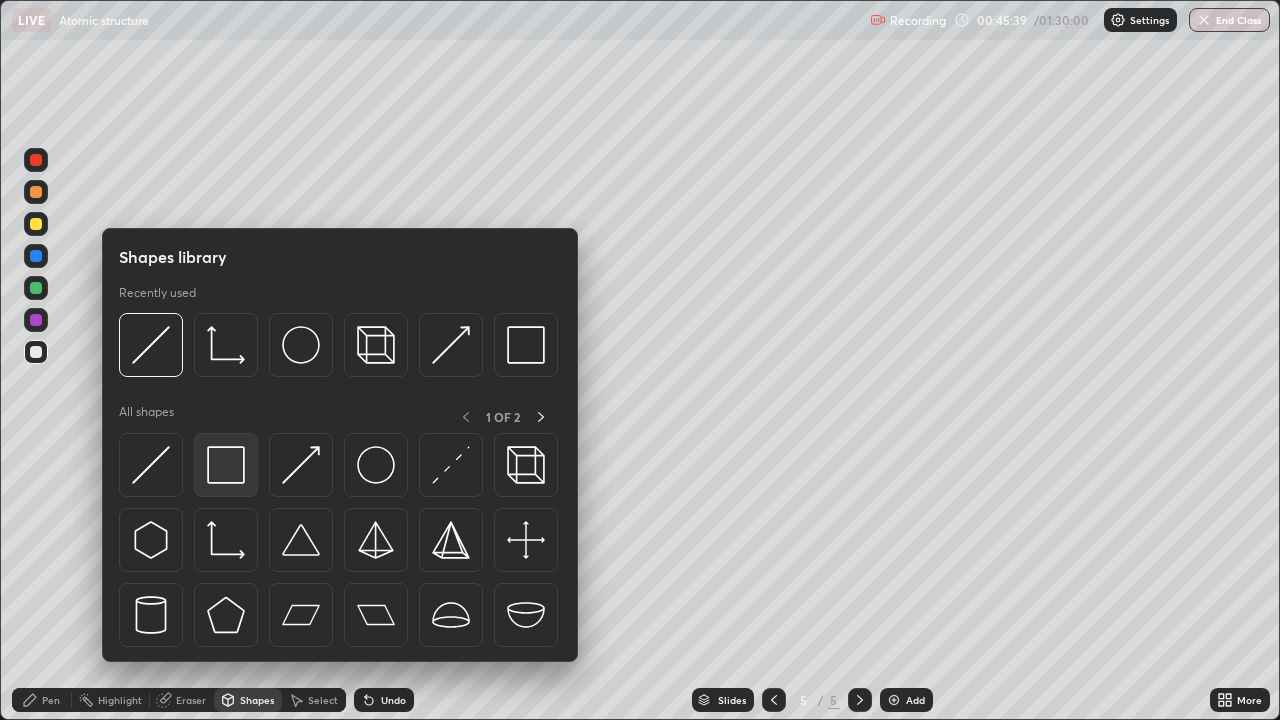 click at bounding box center [226, 465] 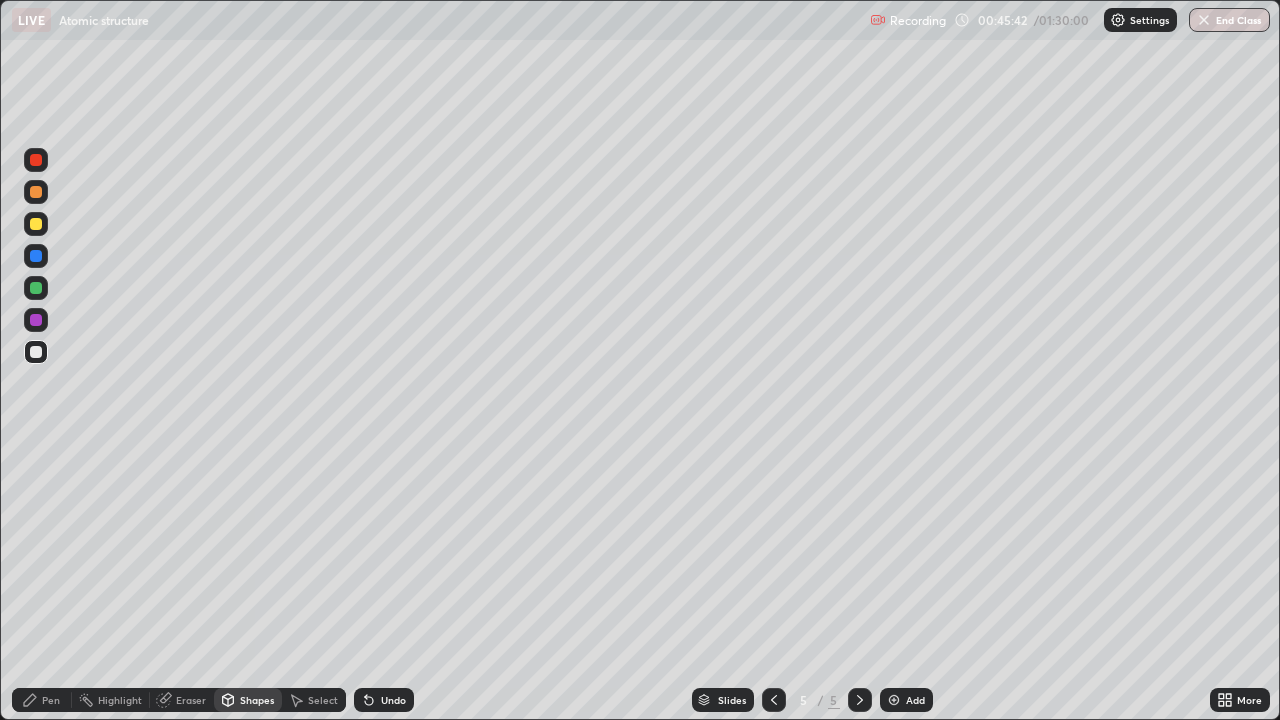click on "Shapes" at bounding box center [248, 700] 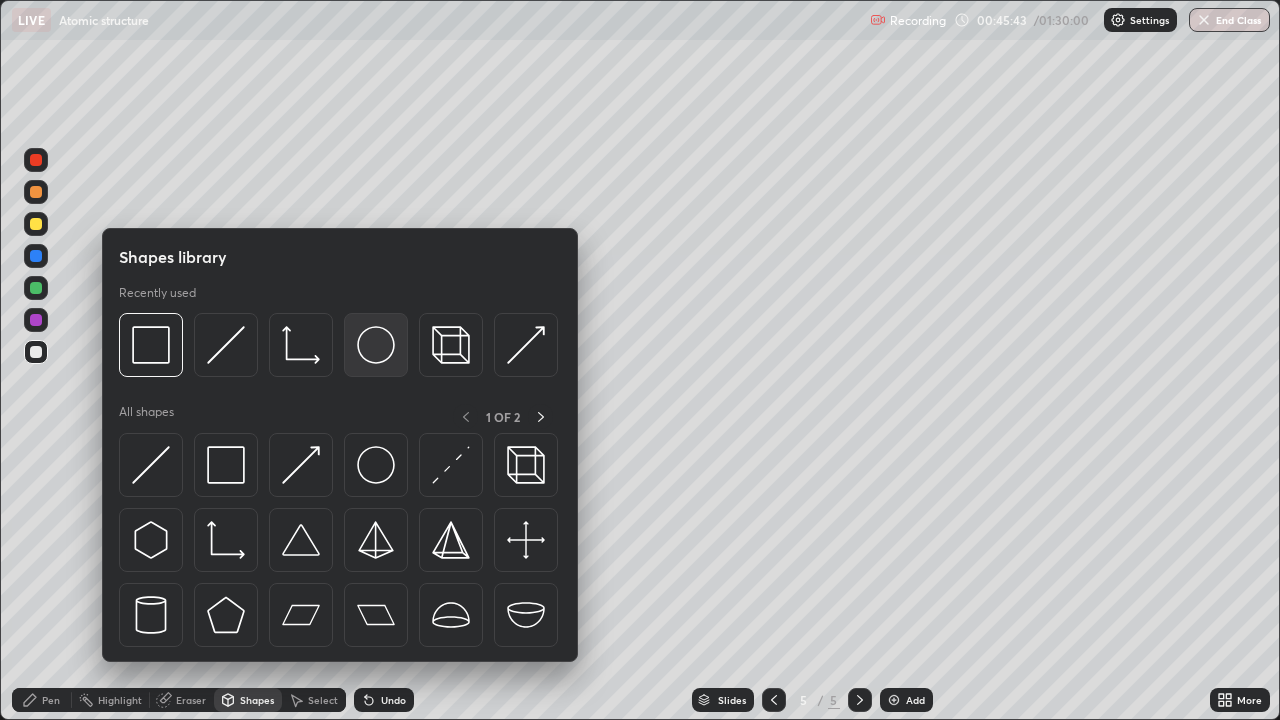 click at bounding box center [376, 345] 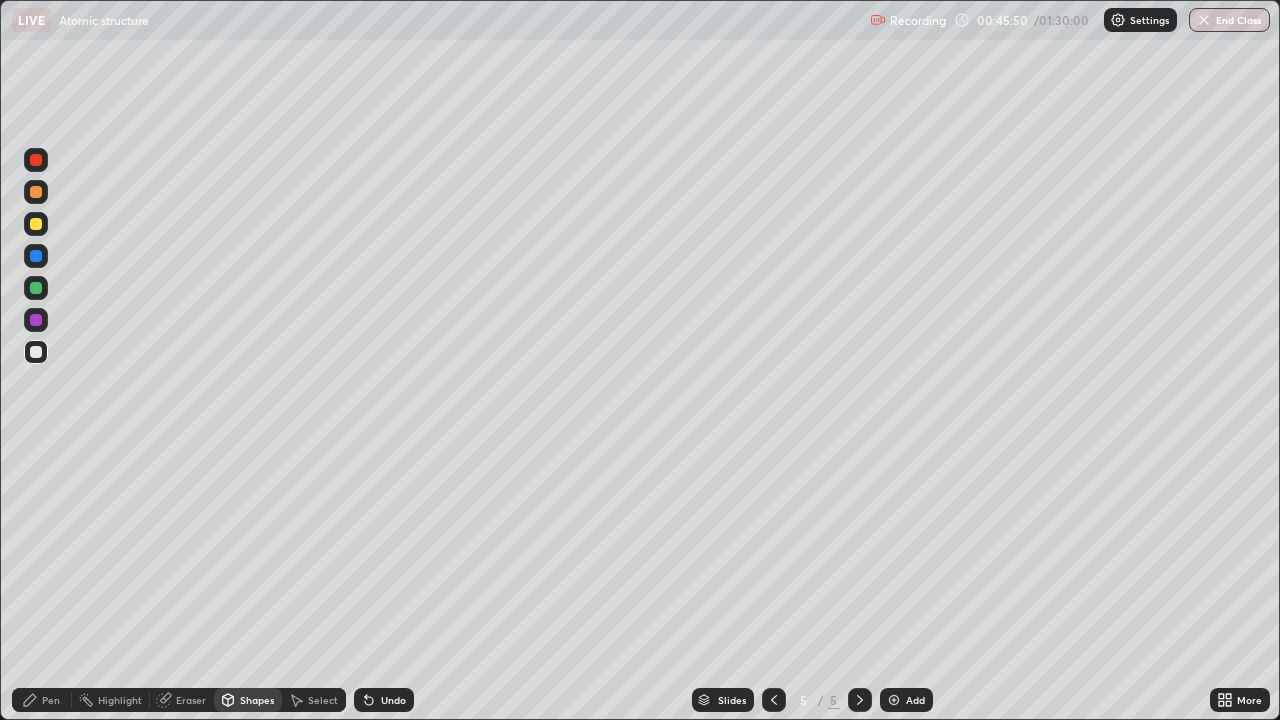 click on "Pen" at bounding box center [42, 700] 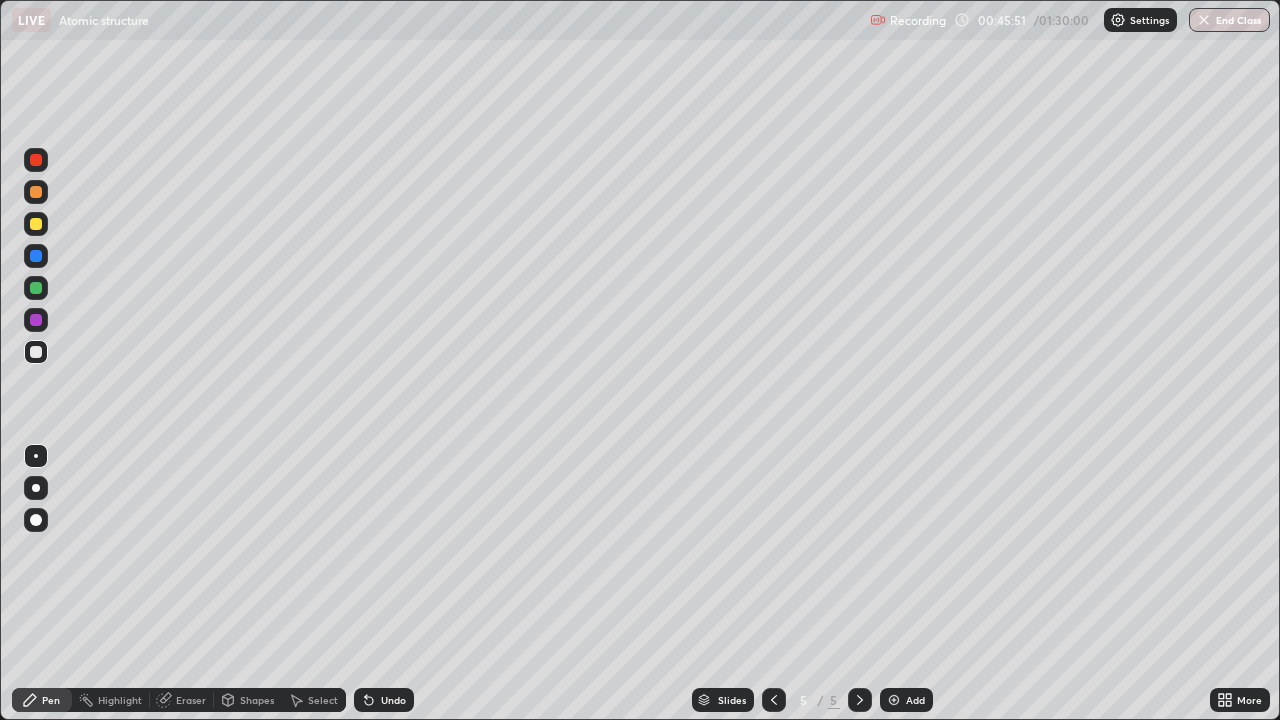 click at bounding box center (36, 320) 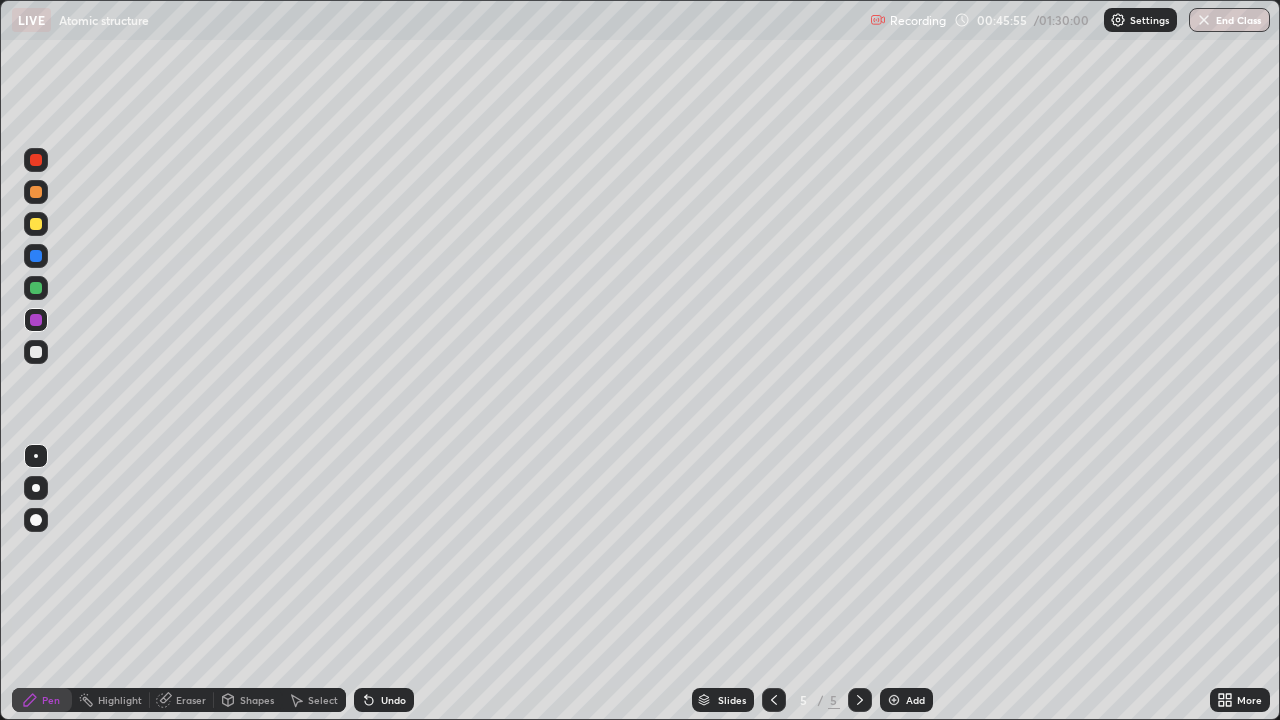 click on "Undo" at bounding box center [384, 700] 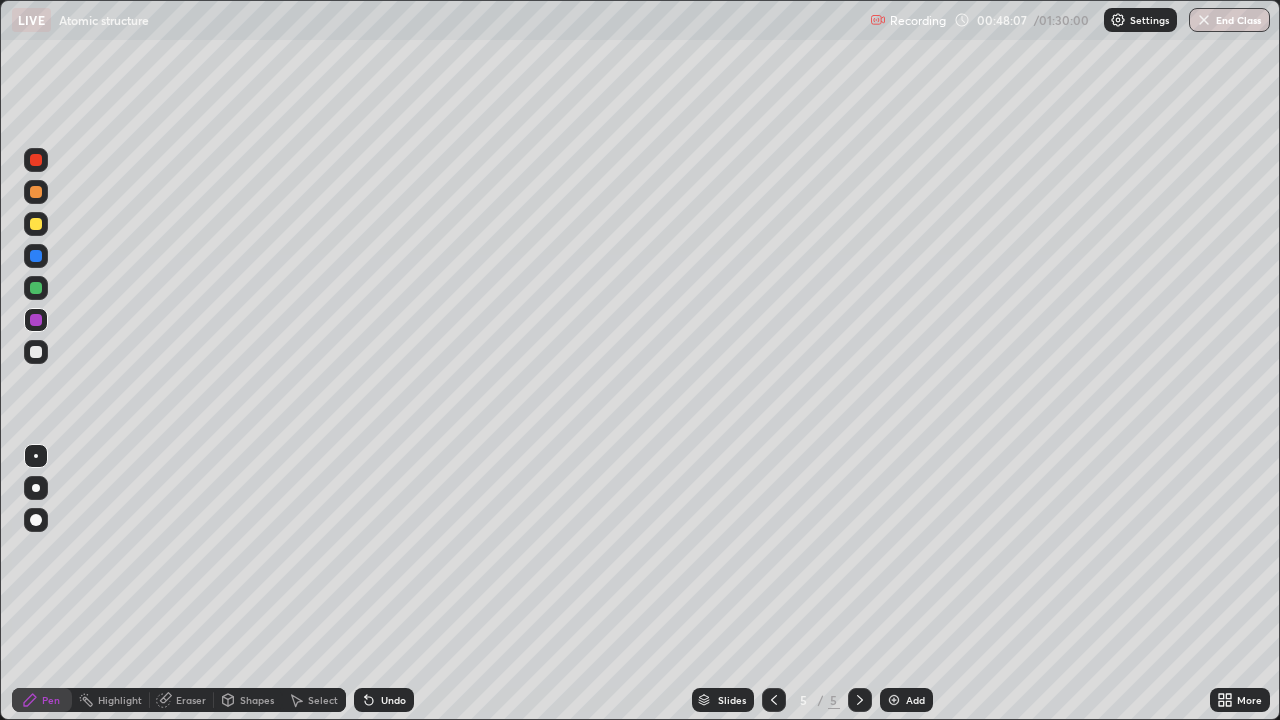 click at bounding box center (894, 700) 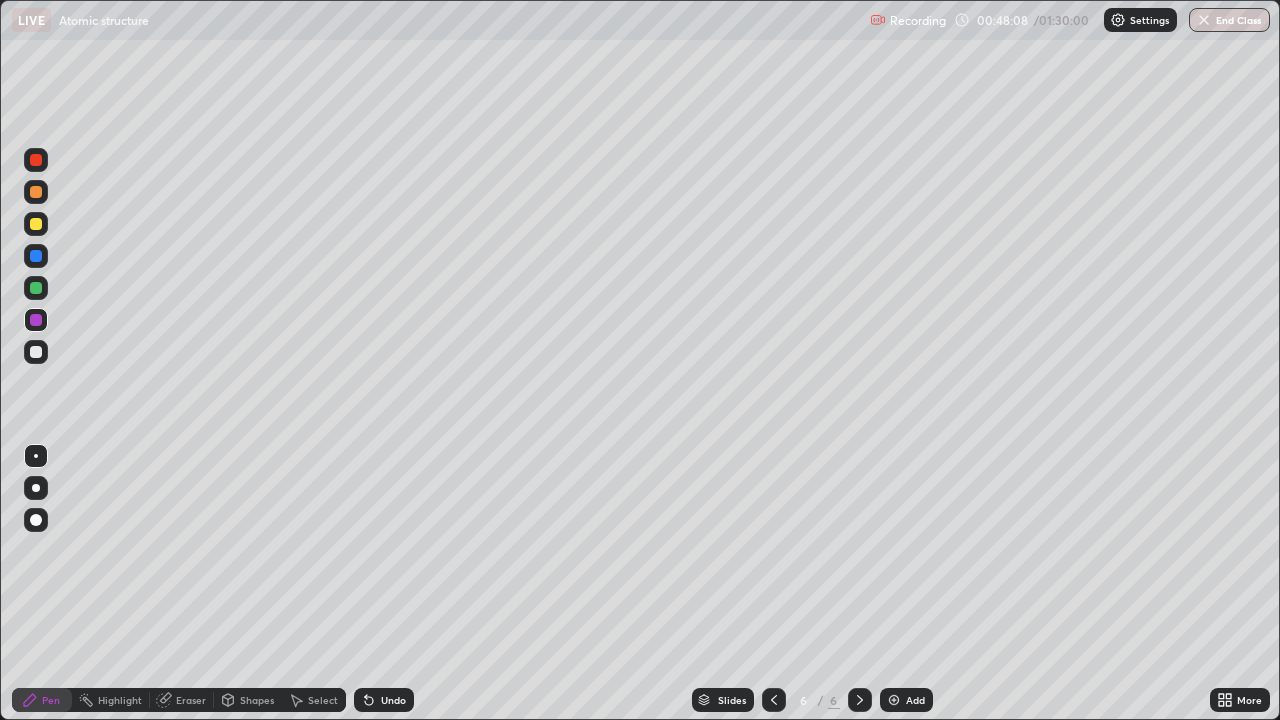 click 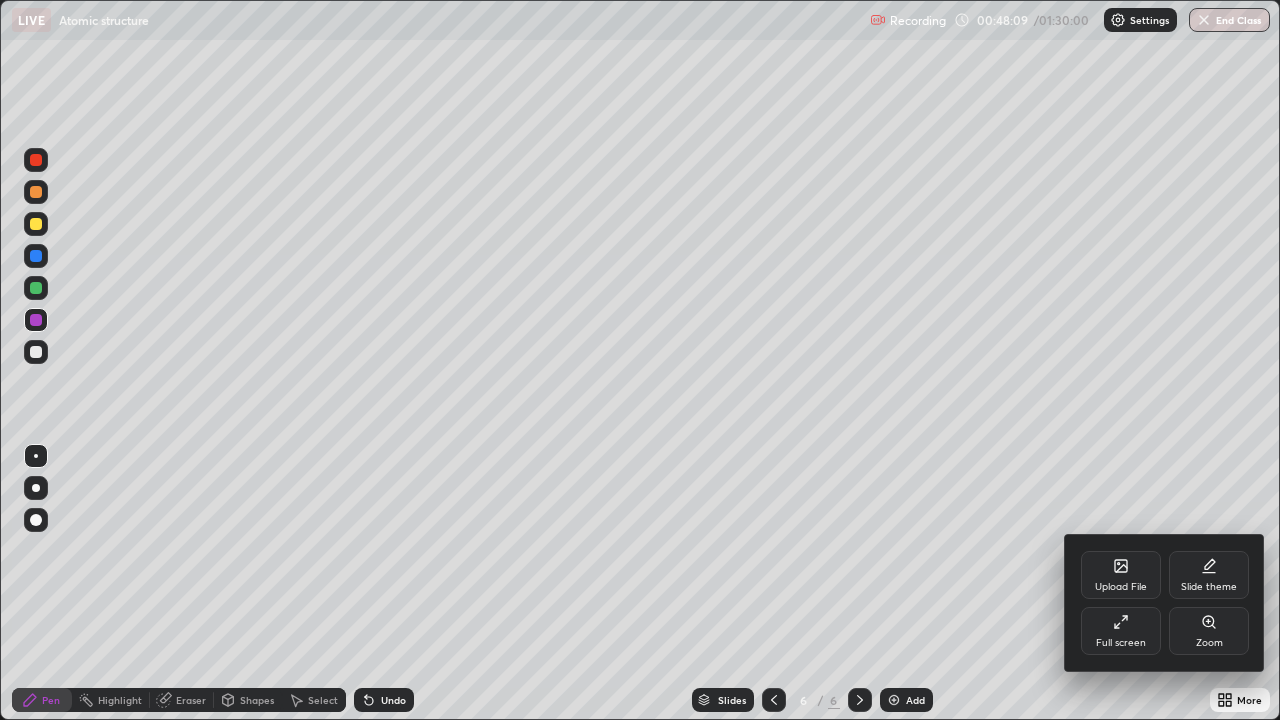 click on "Full screen" at bounding box center (1121, 631) 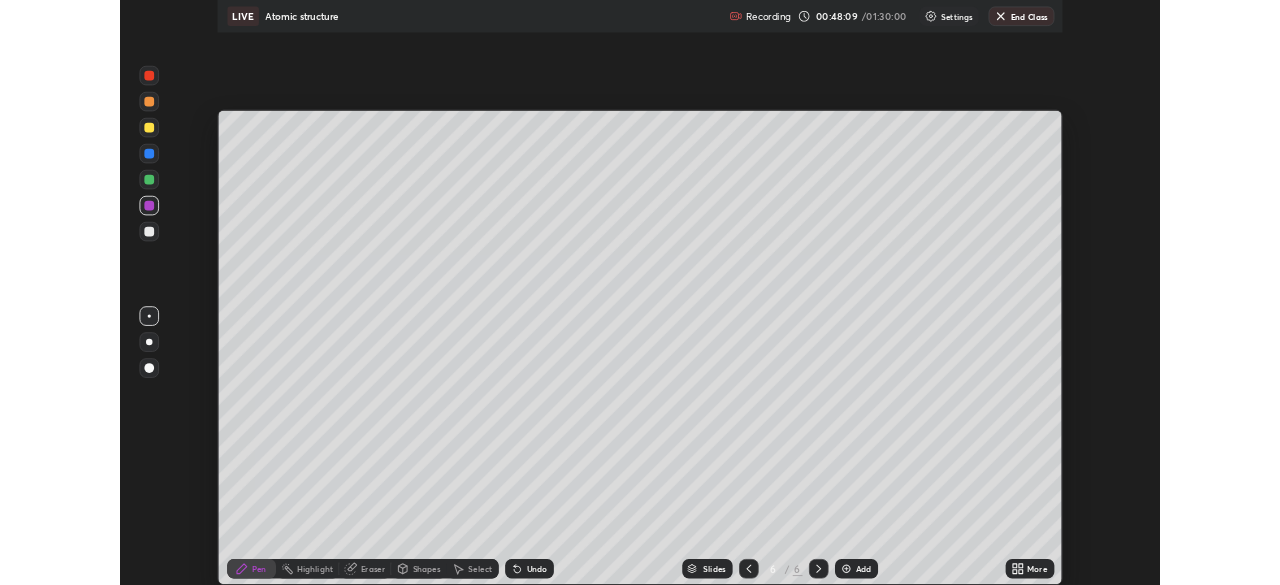 scroll, scrollTop: 585, scrollLeft: 1280, axis: both 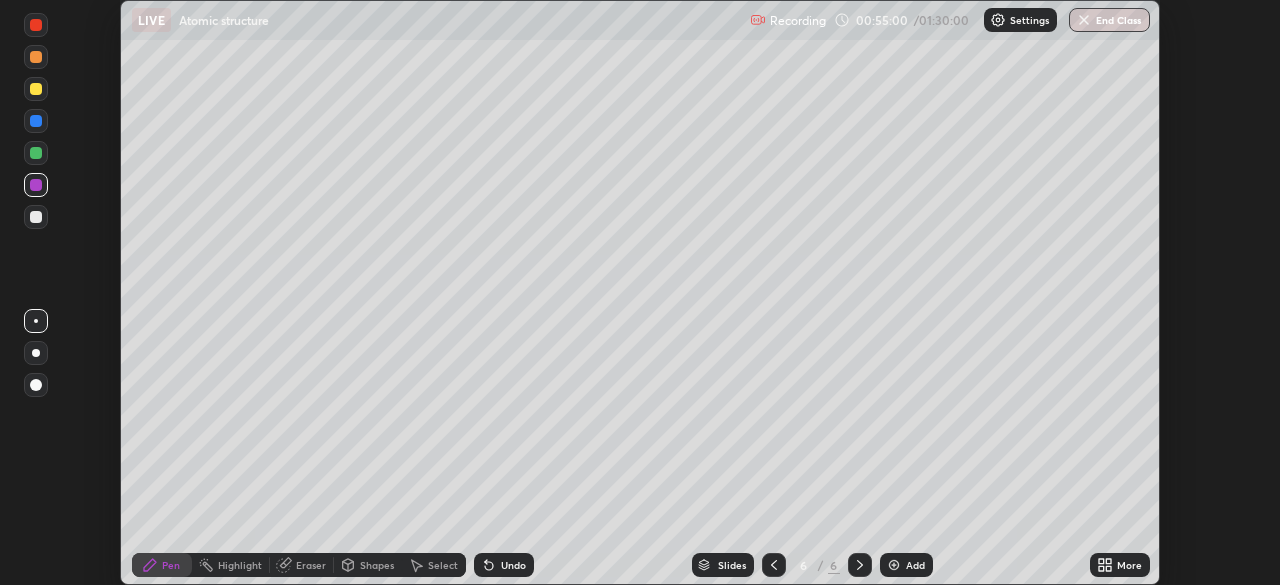 click 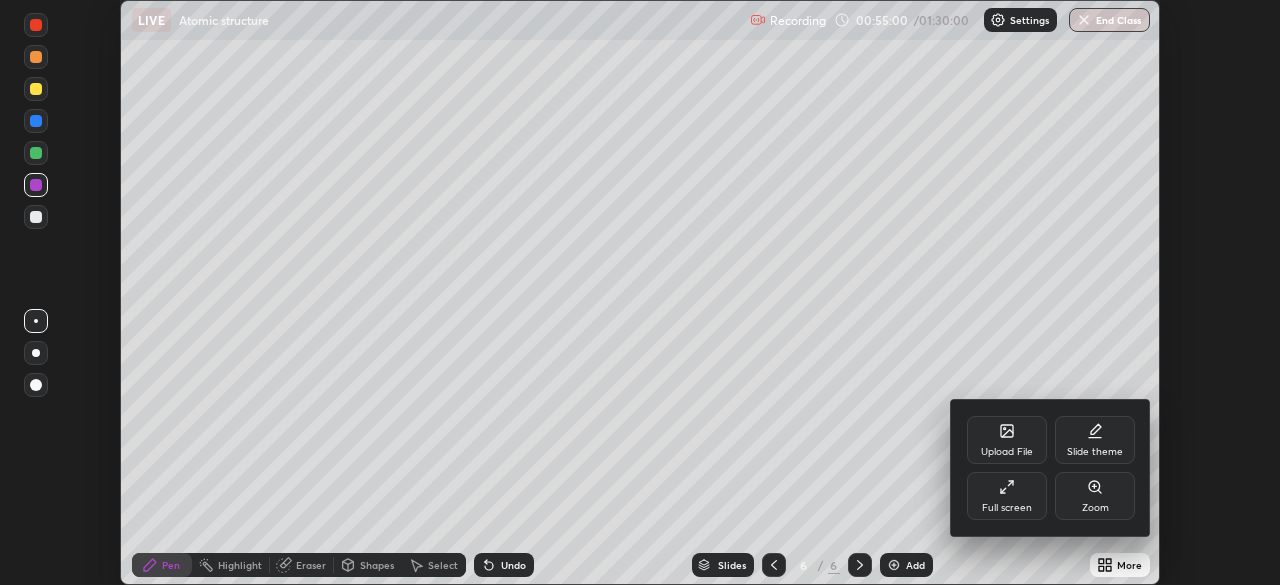 click on "Full screen" at bounding box center (1007, 496) 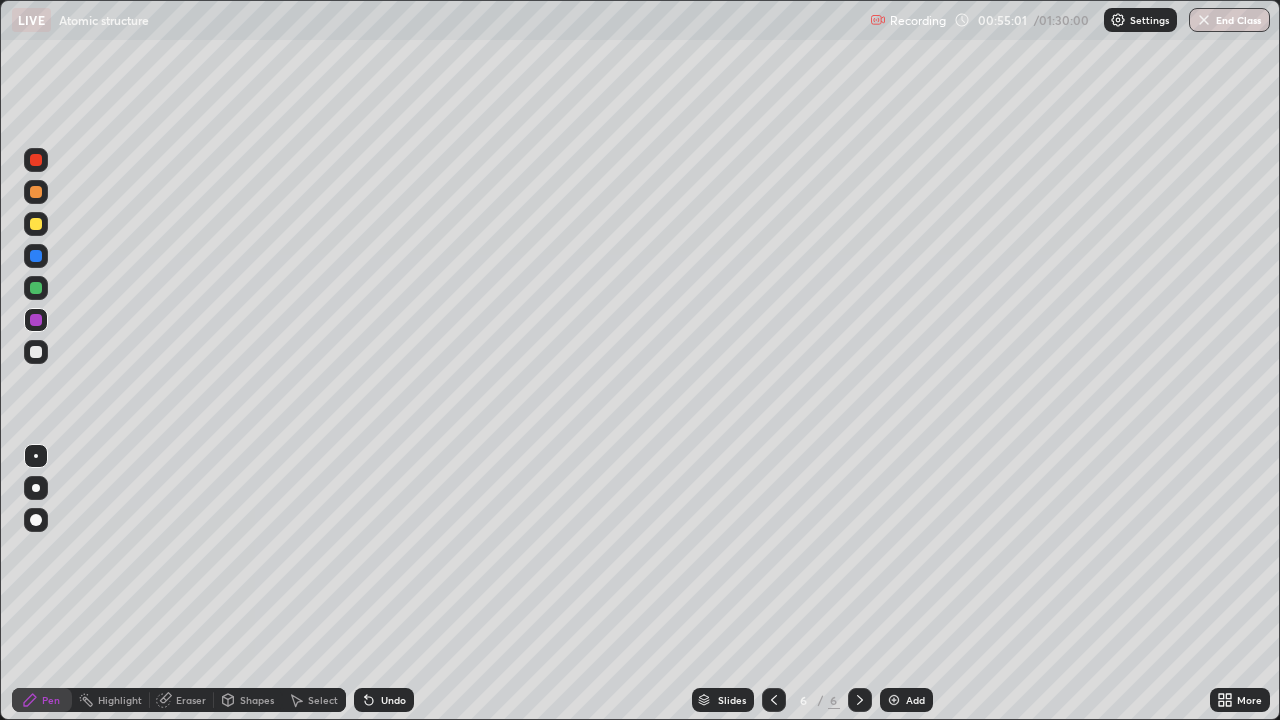 scroll, scrollTop: 99280, scrollLeft: 98720, axis: both 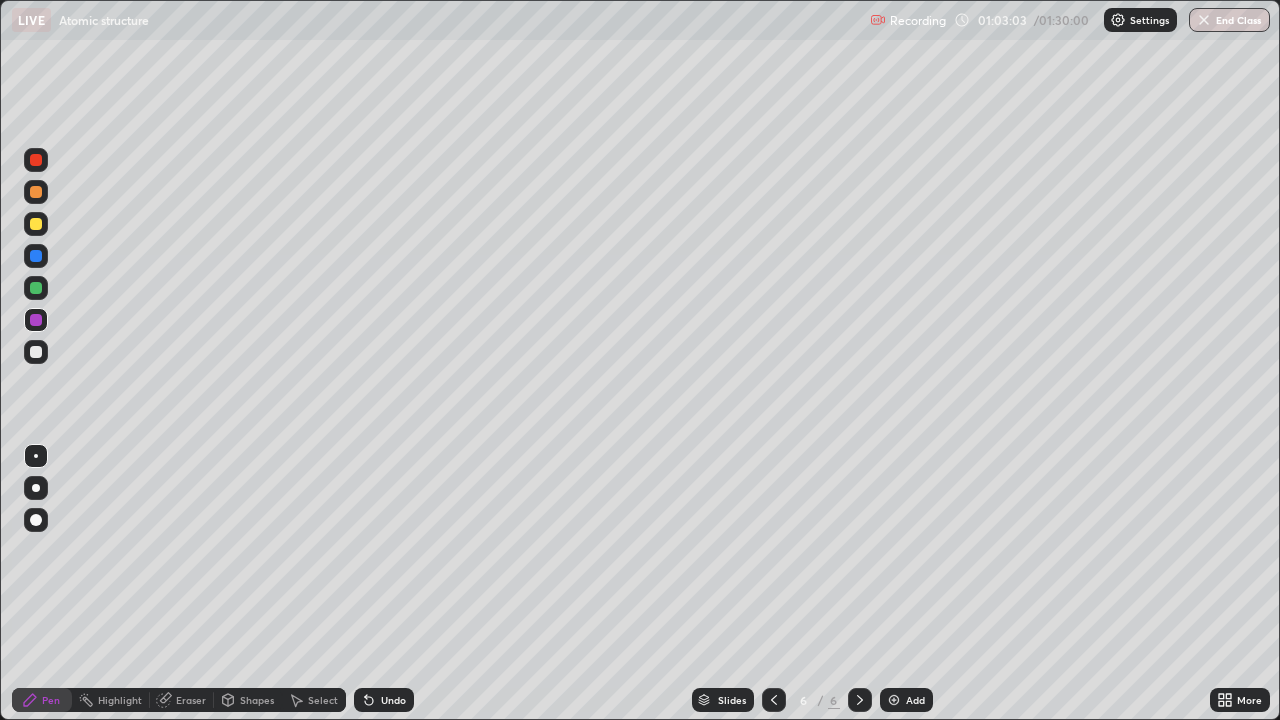 click at bounding box center [36, 288] 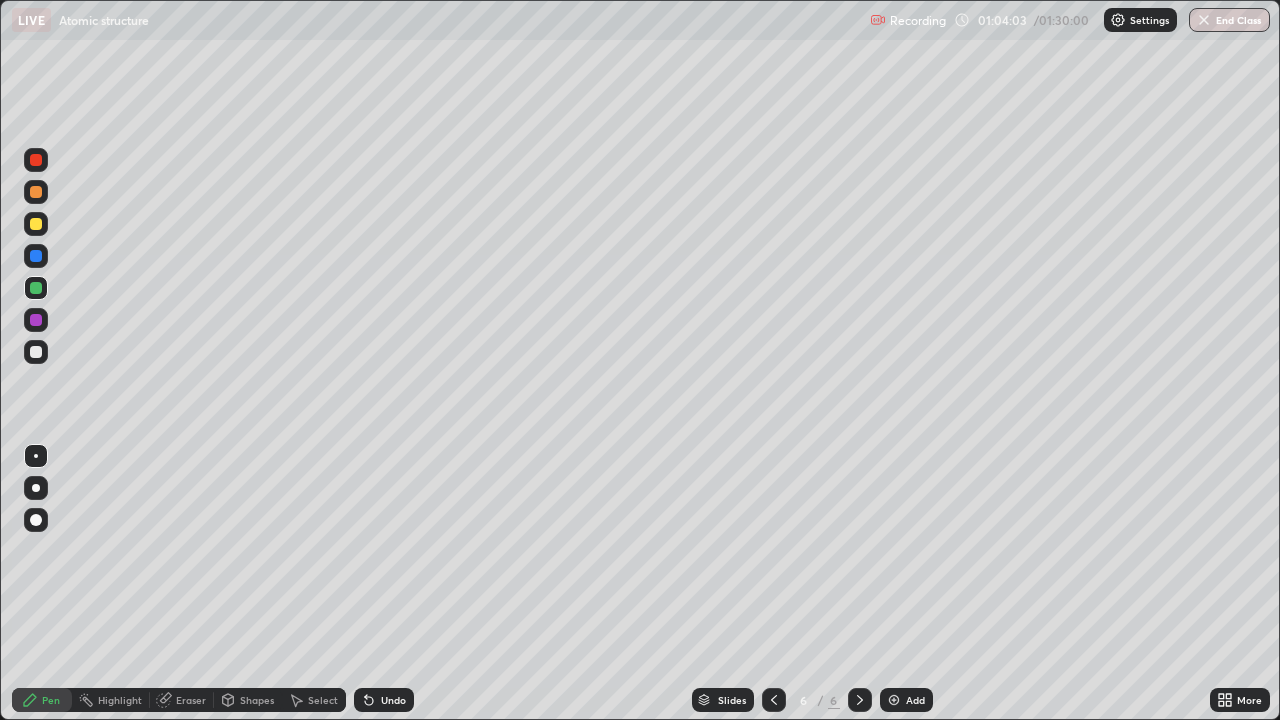 click on "Undo" at bounding box center [384, 700] 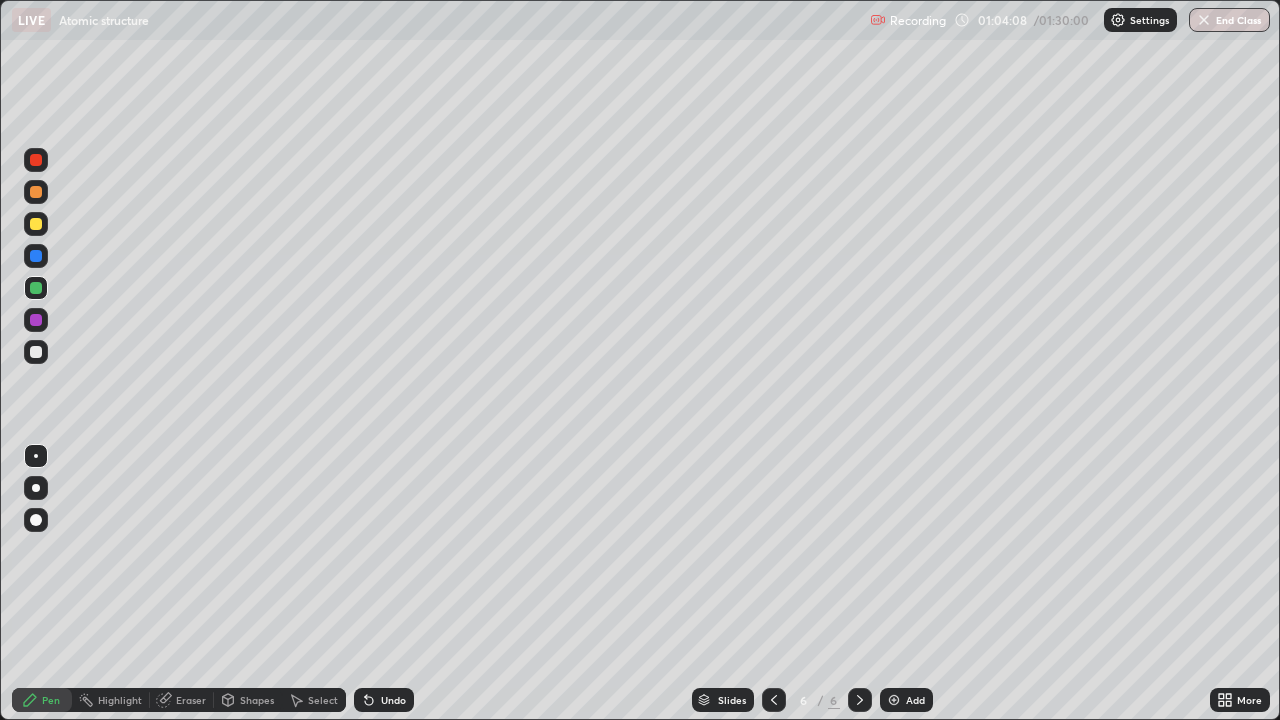 click on "Undo" at bounding box center [384, 700] 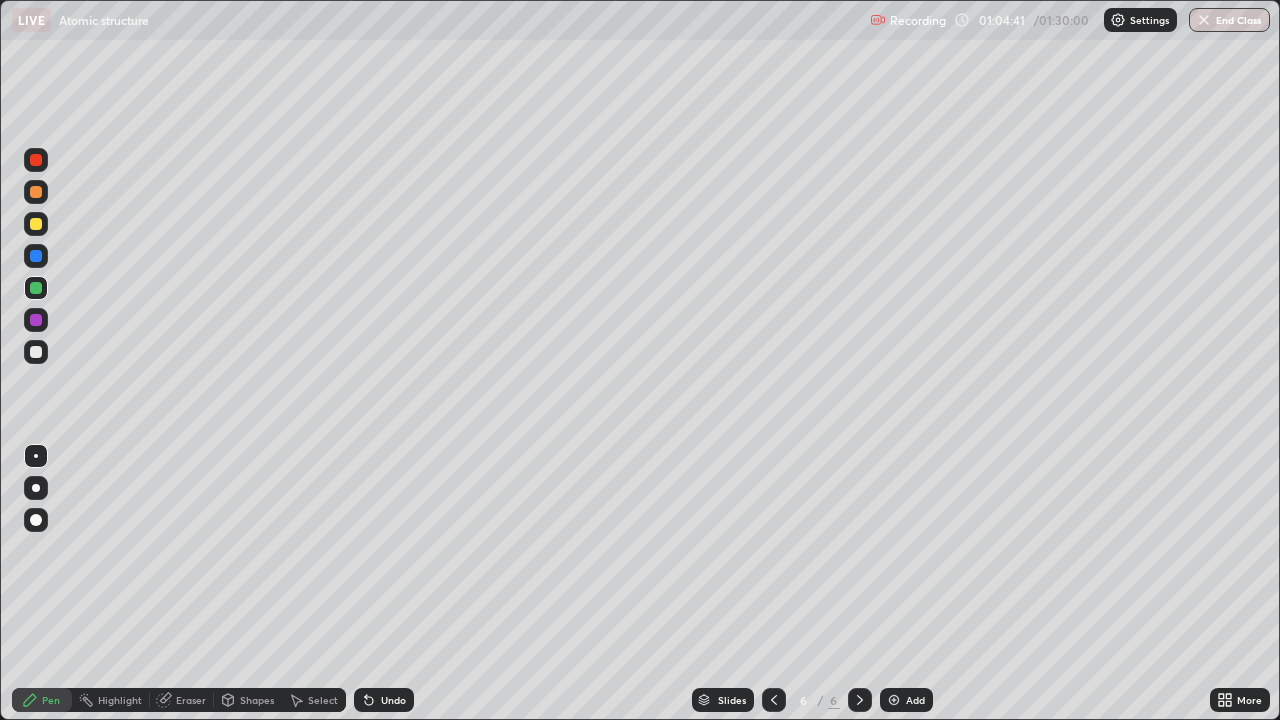 click at bounding box center (36, 352) 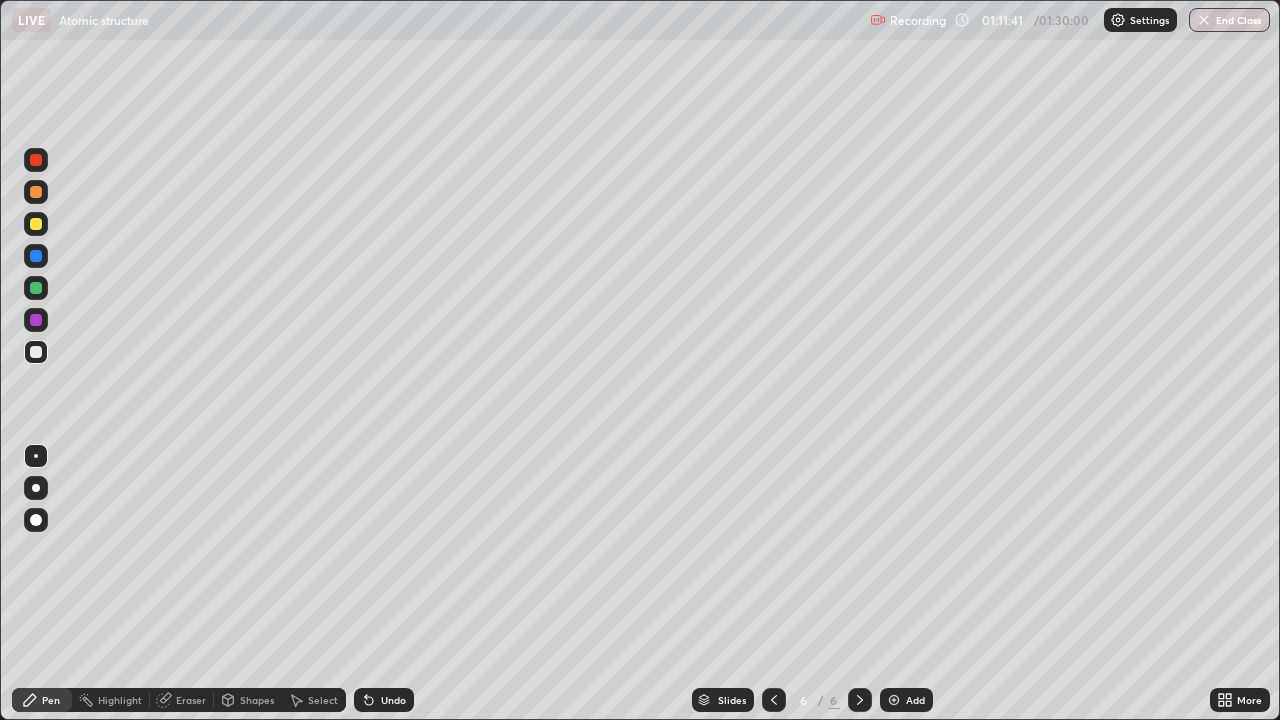 click at bounding box center [894, 700] 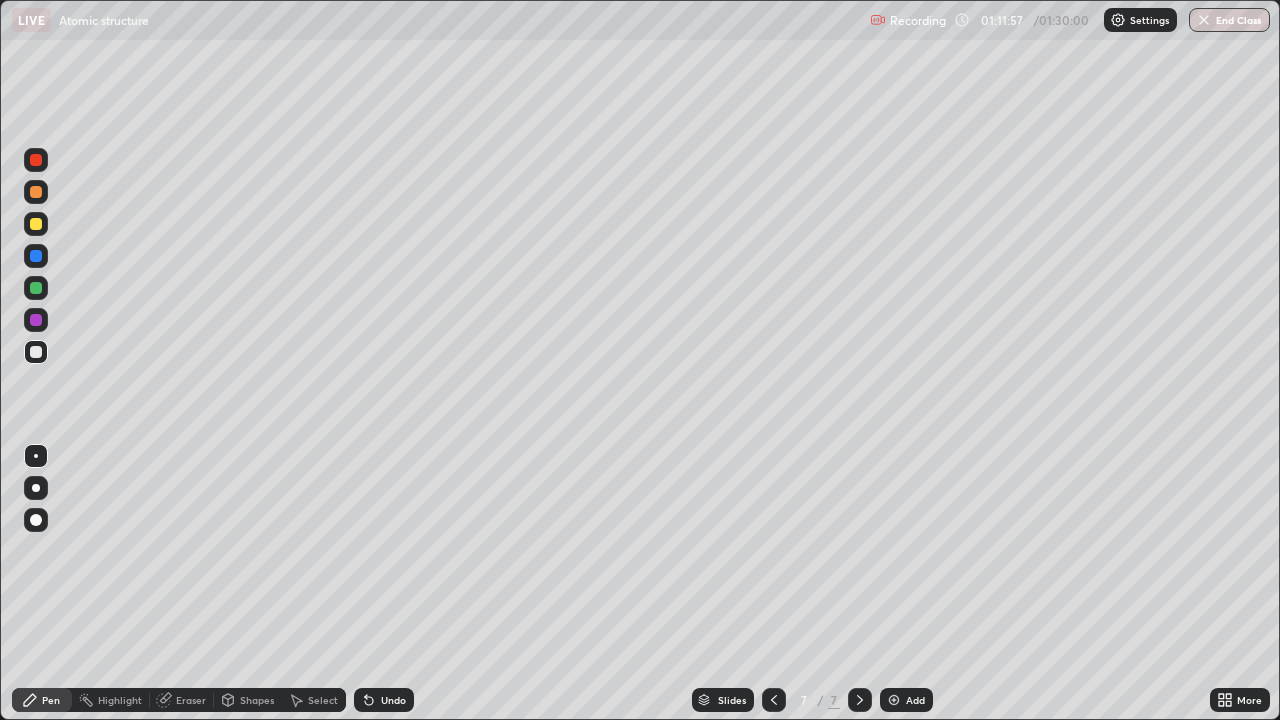 click on "Undo" at bounding box center (393, 700) 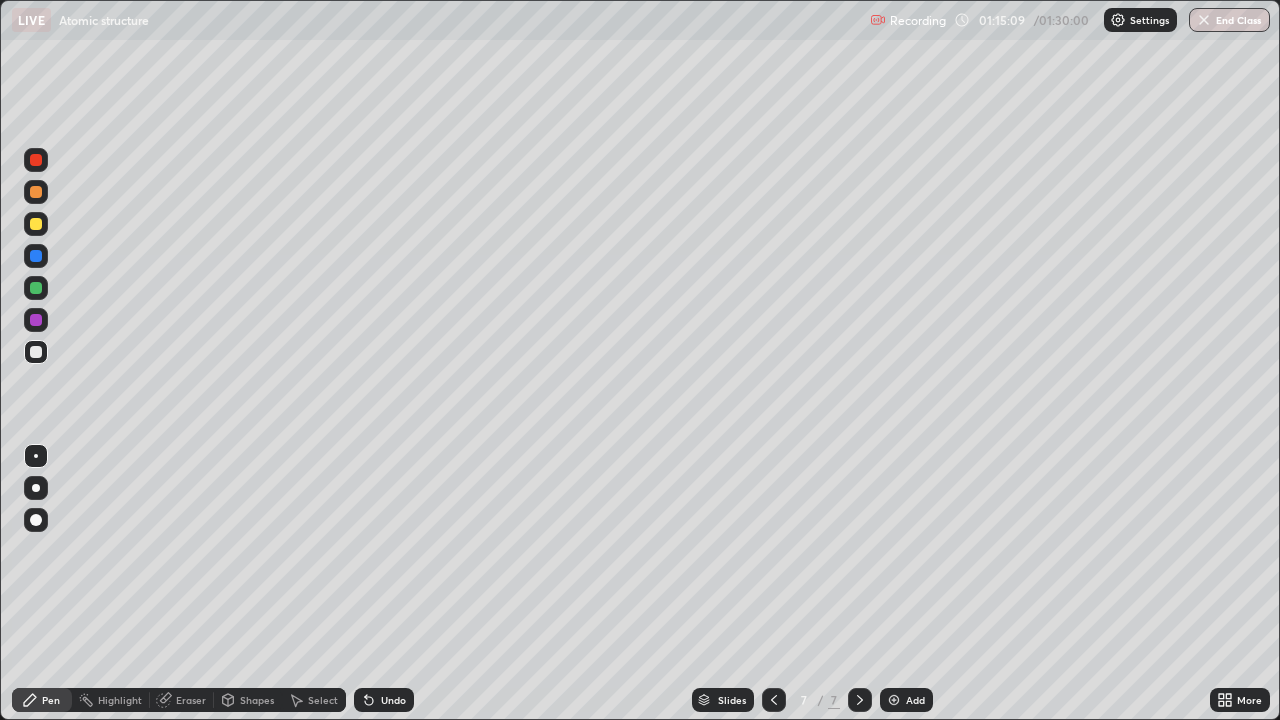 click on "Eraser" at bounding box center (182, 700) 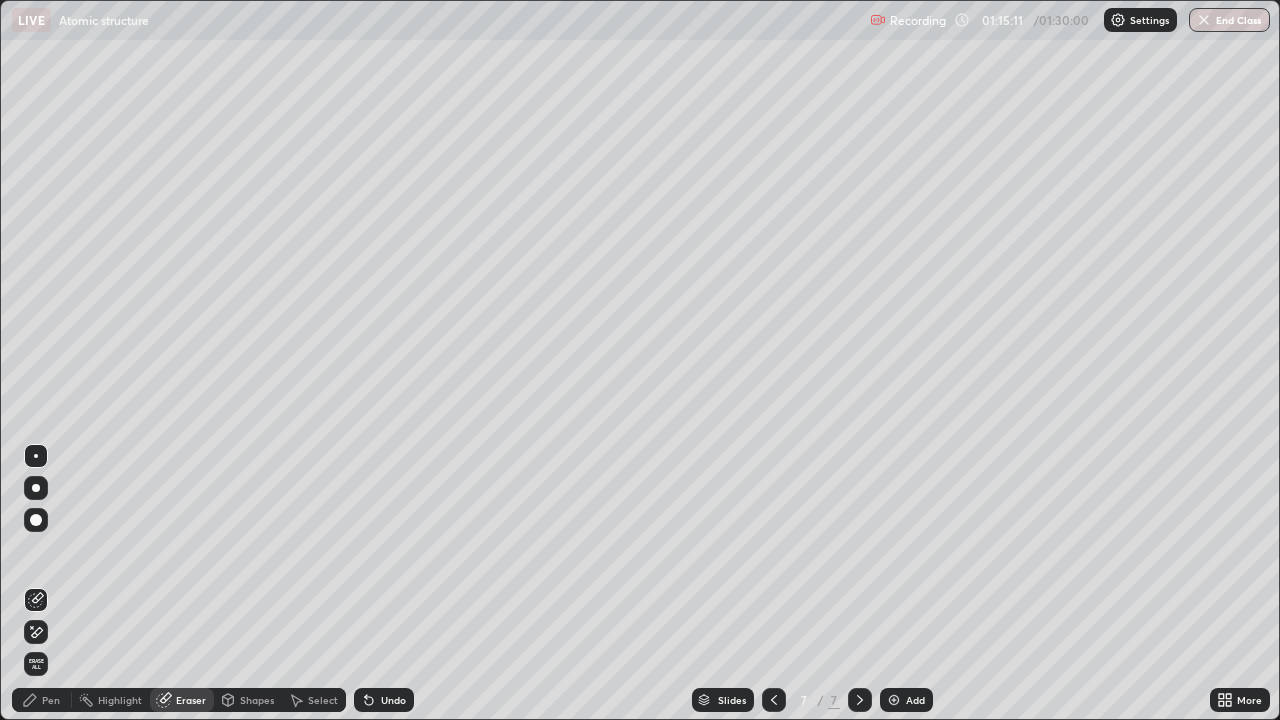 click on "Pen" at bounding box center [42, 700] 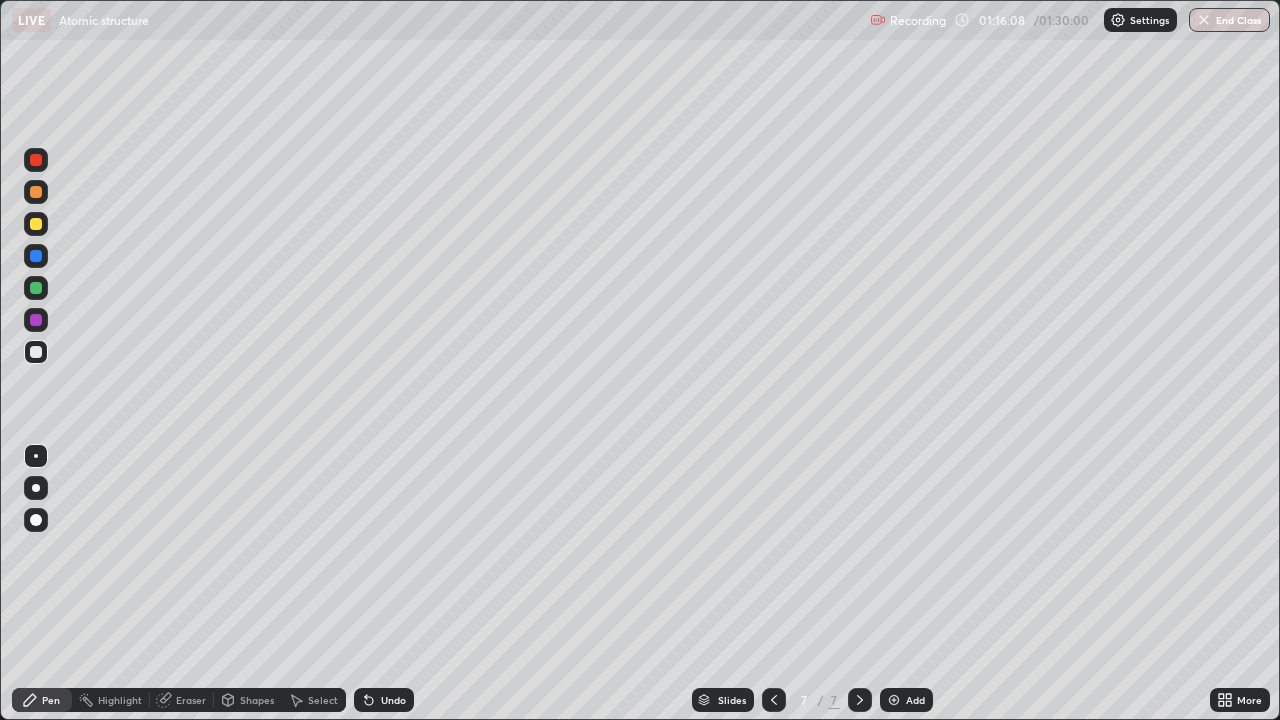 click at bounding box center [36, 320] 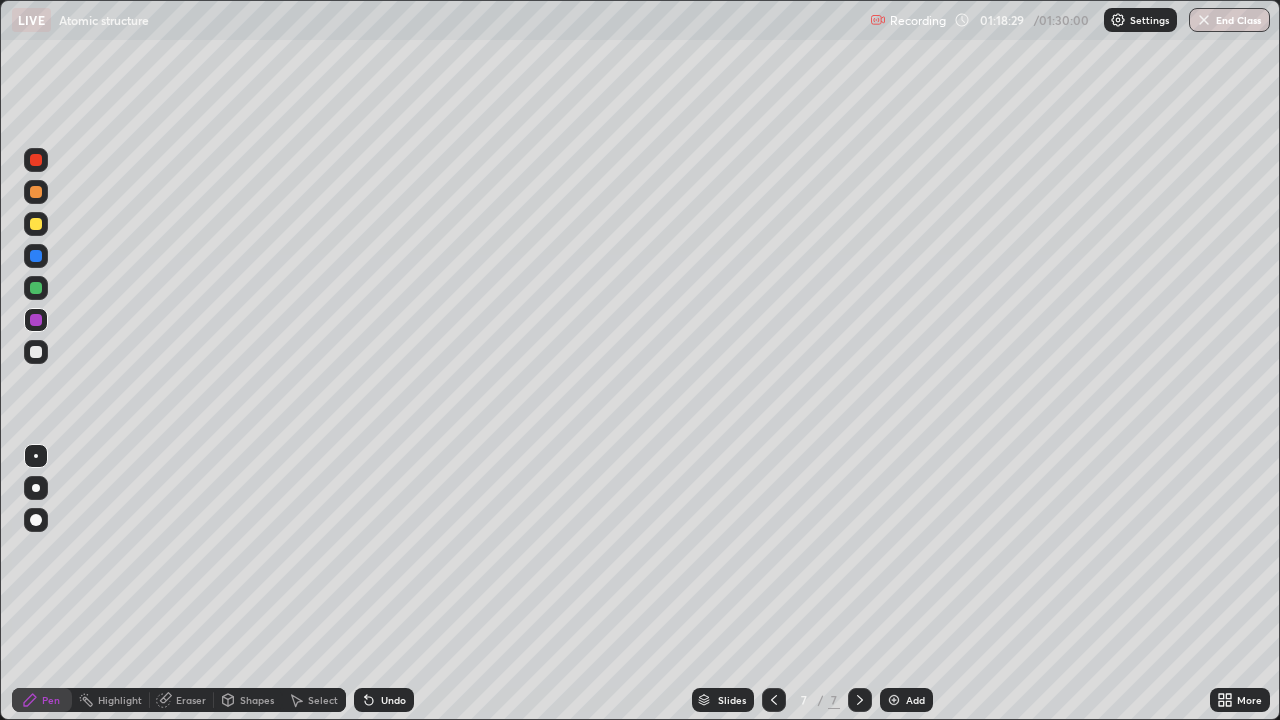 click on "Eraser" at bounding box center (191, 700) 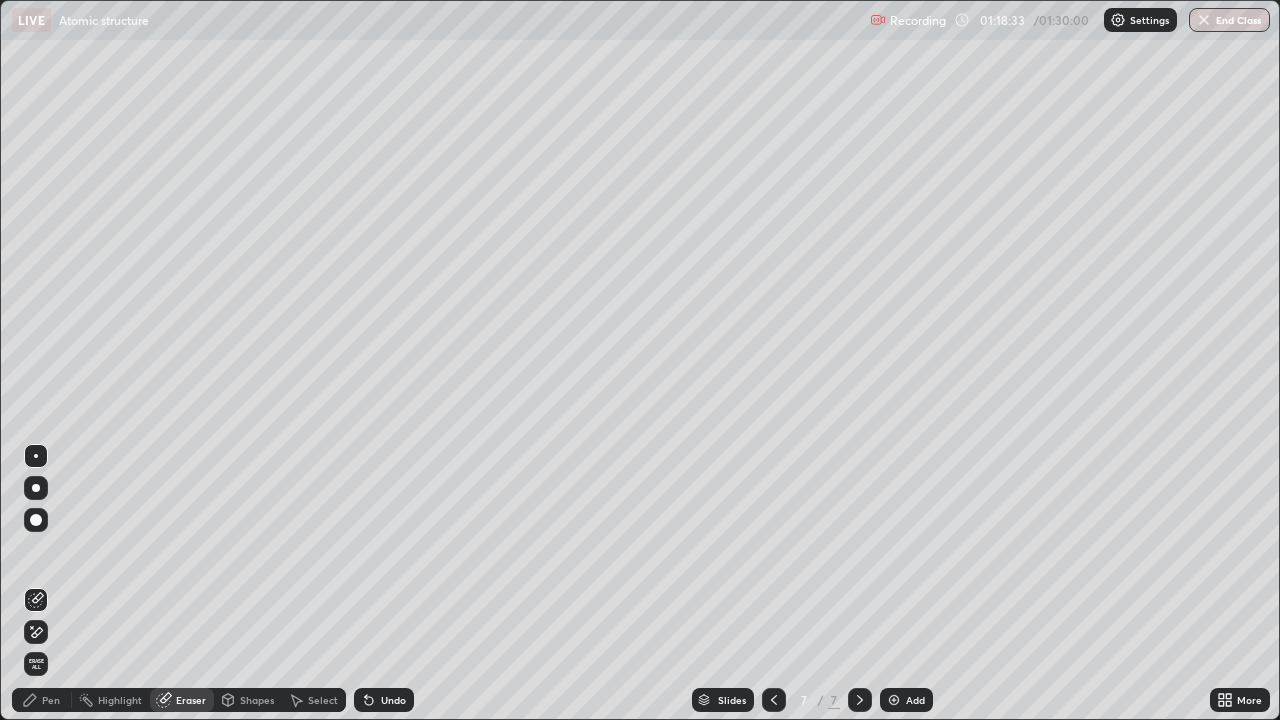 click on "Pen" at bounding box center (42, 700) 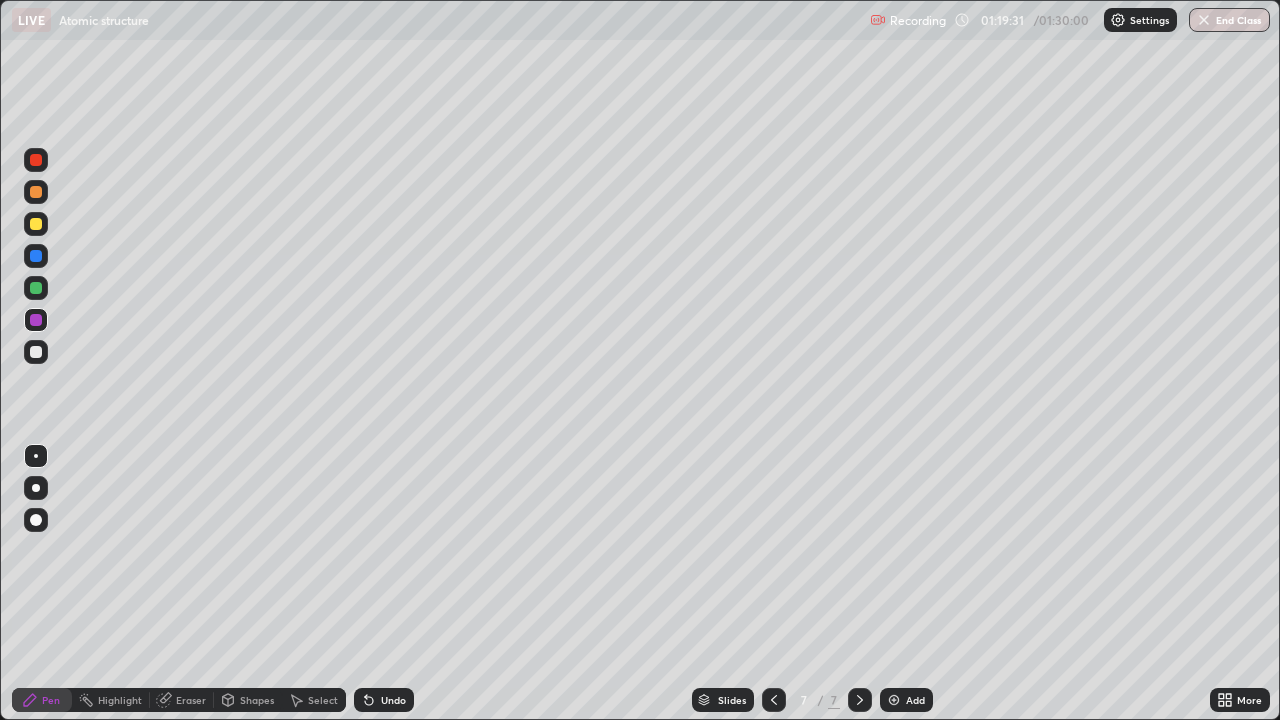 click at bounding box center [894, 700] 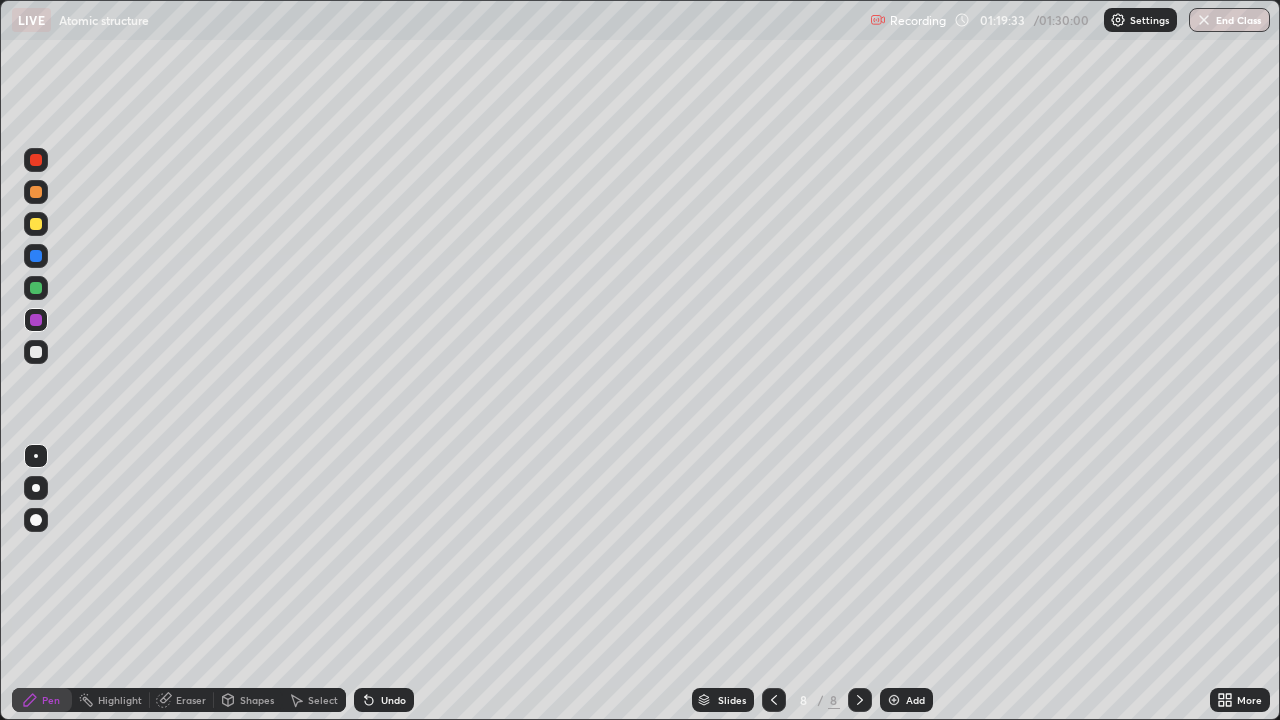 click at bounding box center [36, 352] 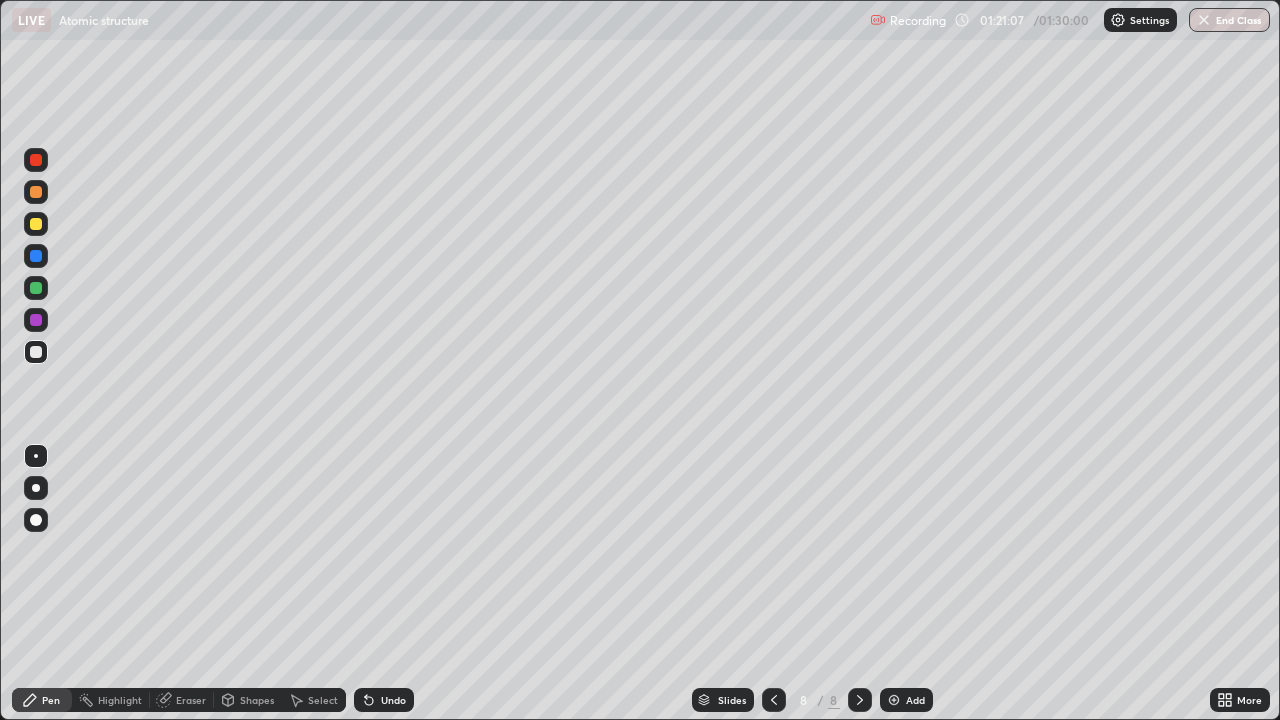 click at bounding box center [36, 320] 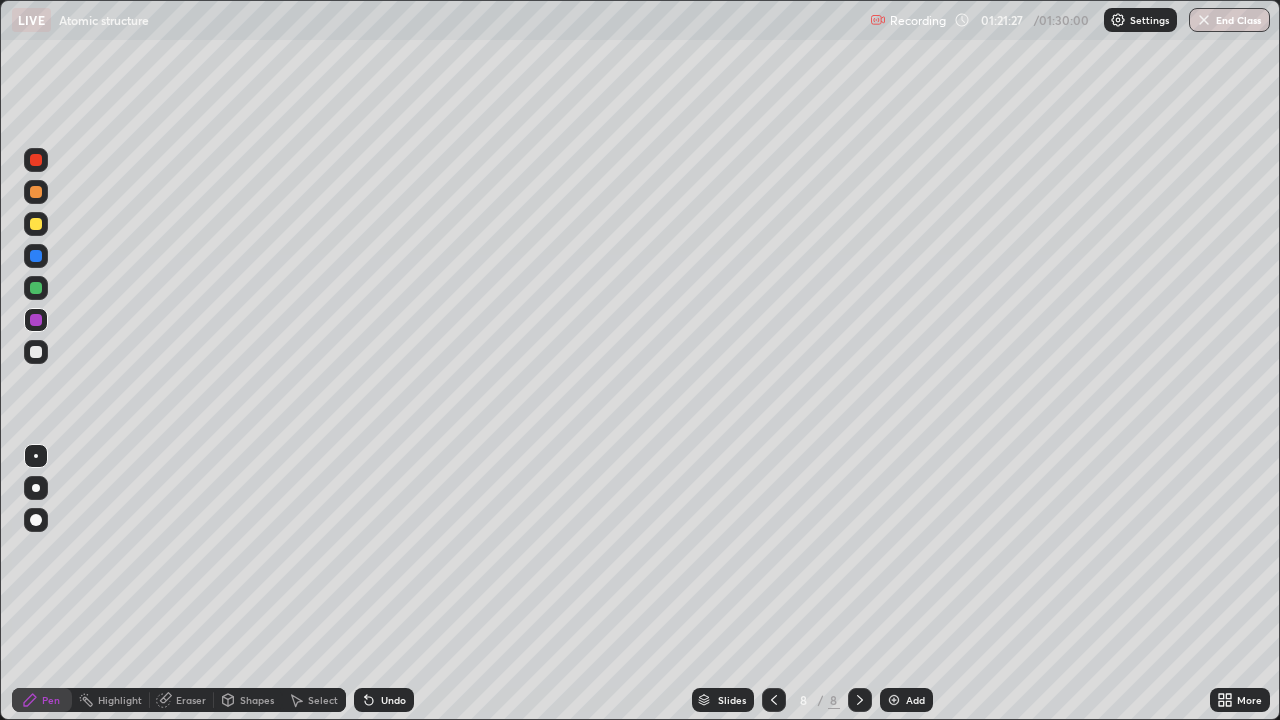 click at bounding box center [36, 352] 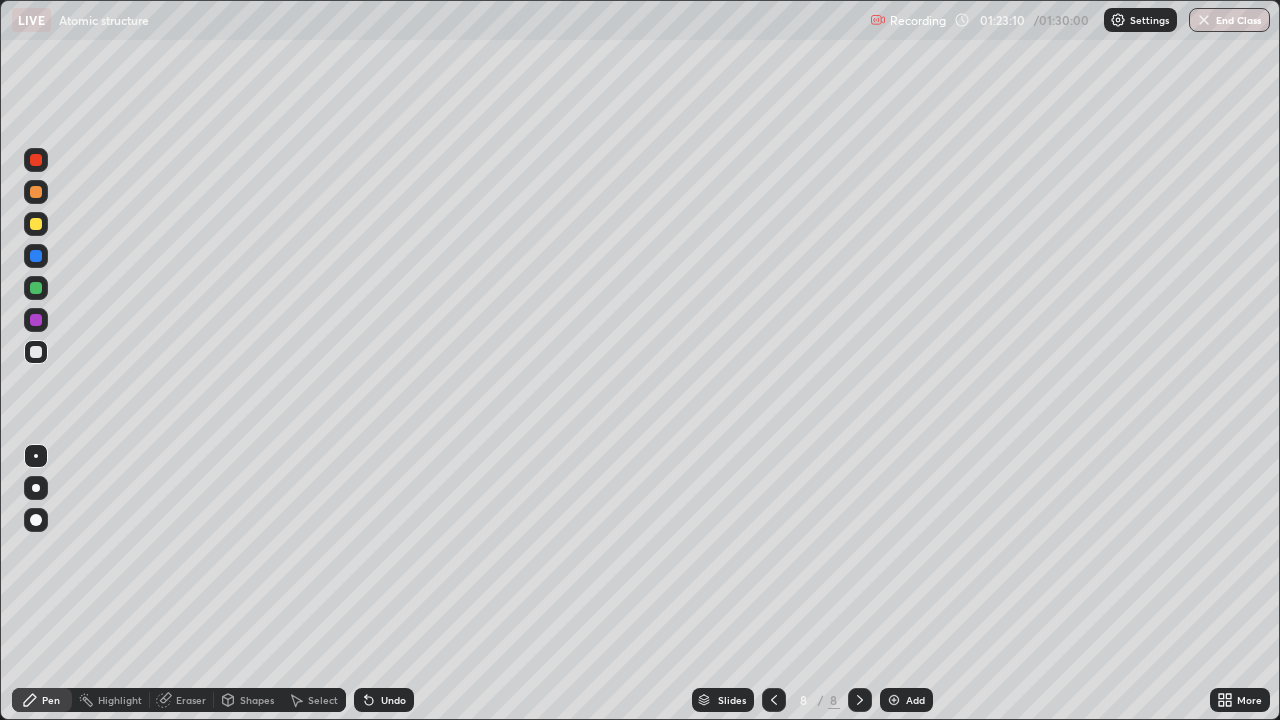 click on "Eraser" at bounding box center (191, 700) 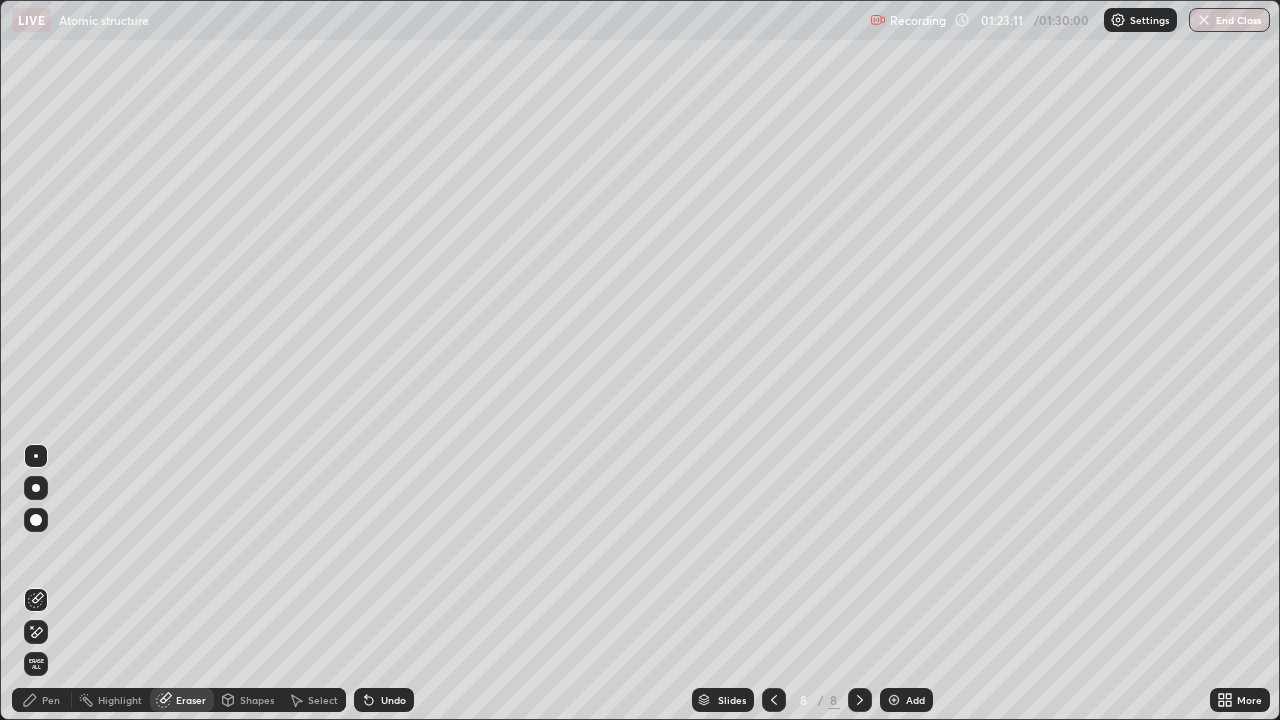 click 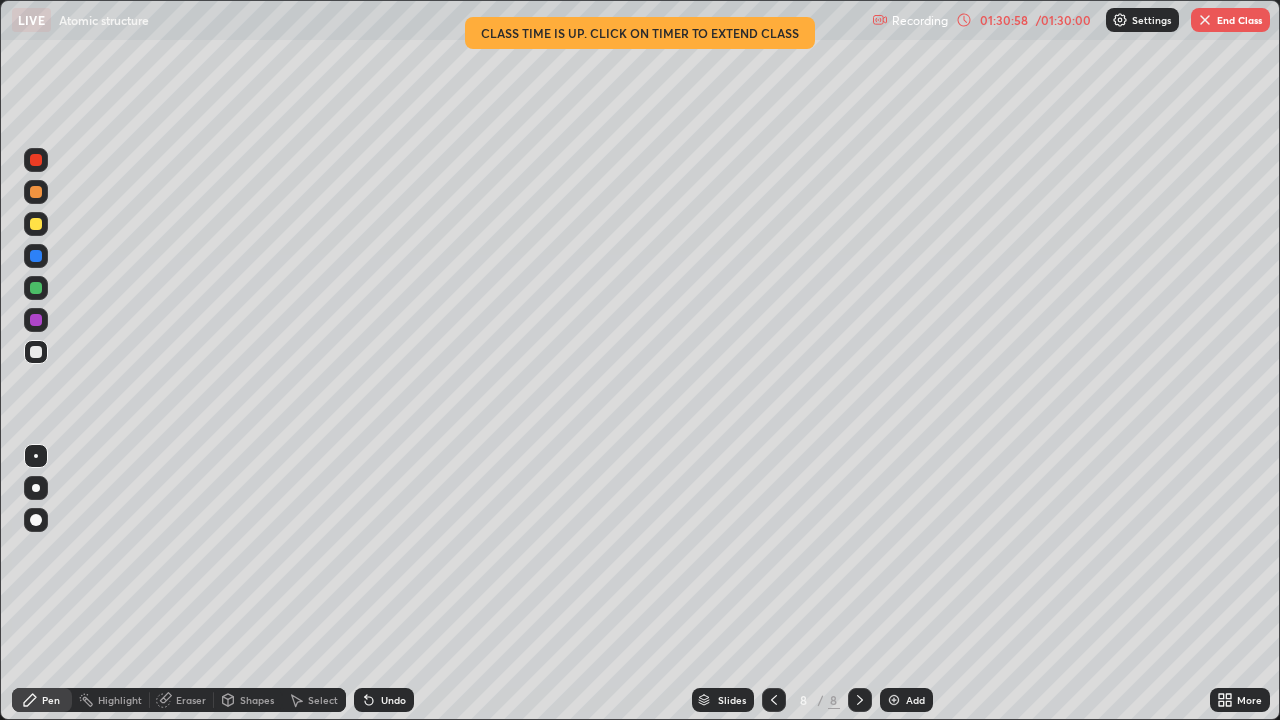 click at bounding box center (894, 700) 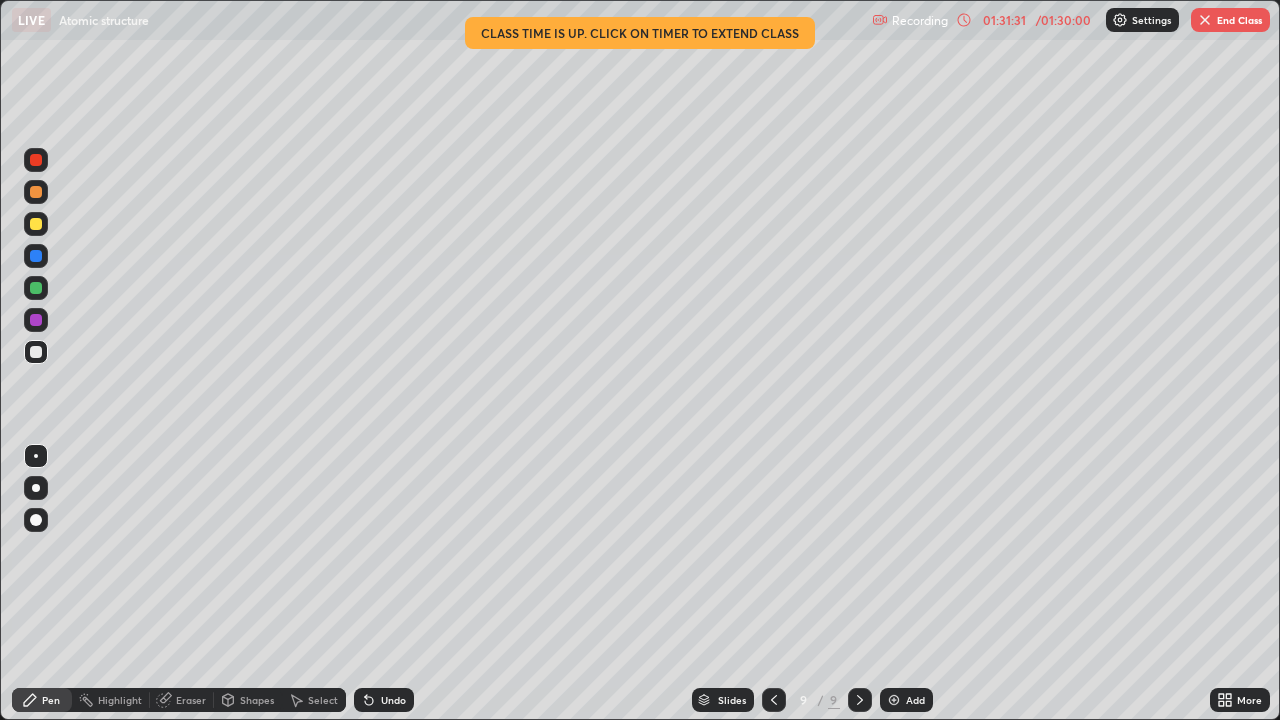 click on "Undo" at bounding box center [384, 700] 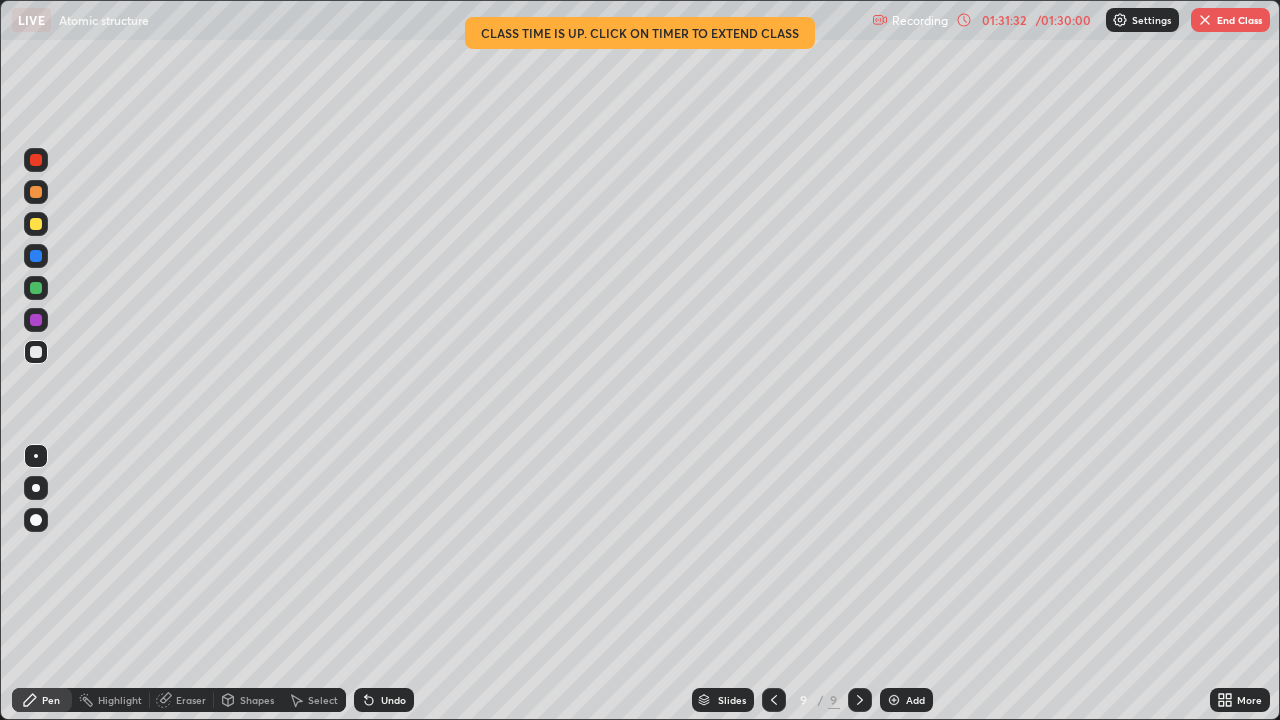 click on "Undo" at bounding box center (384, 700) 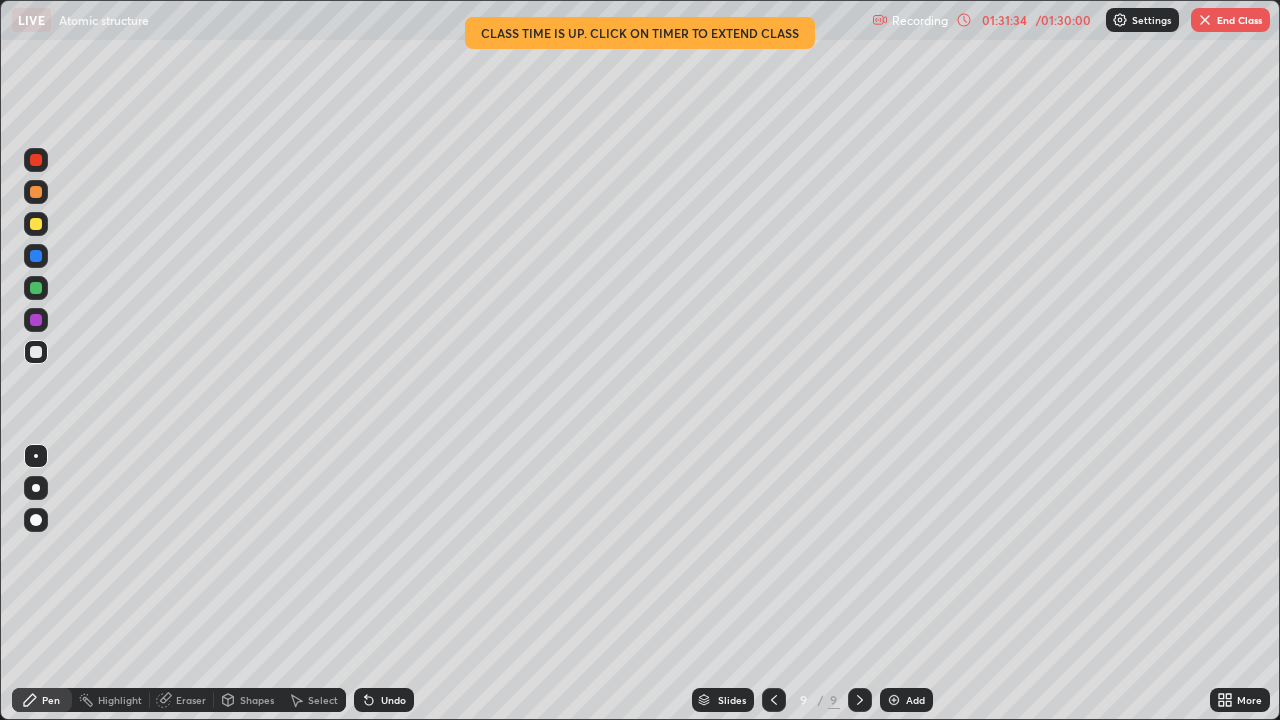 click 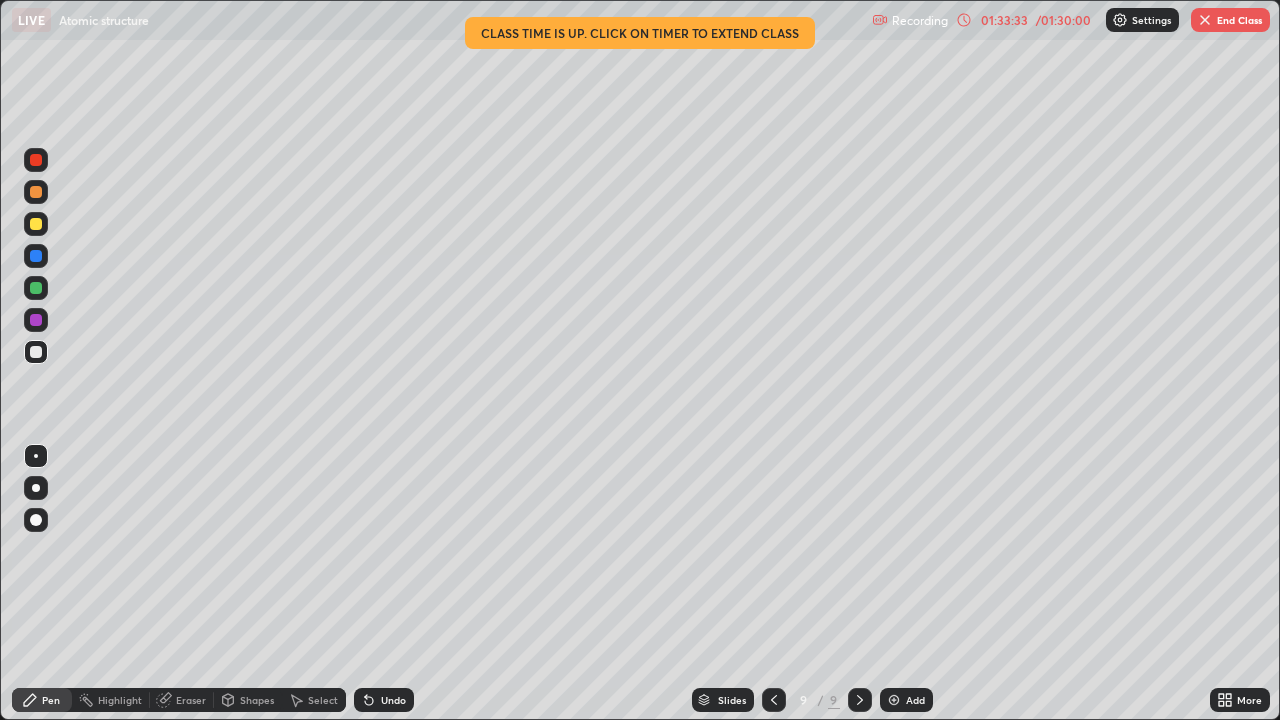 click on "End Class" at bounding box center (1230, 20) 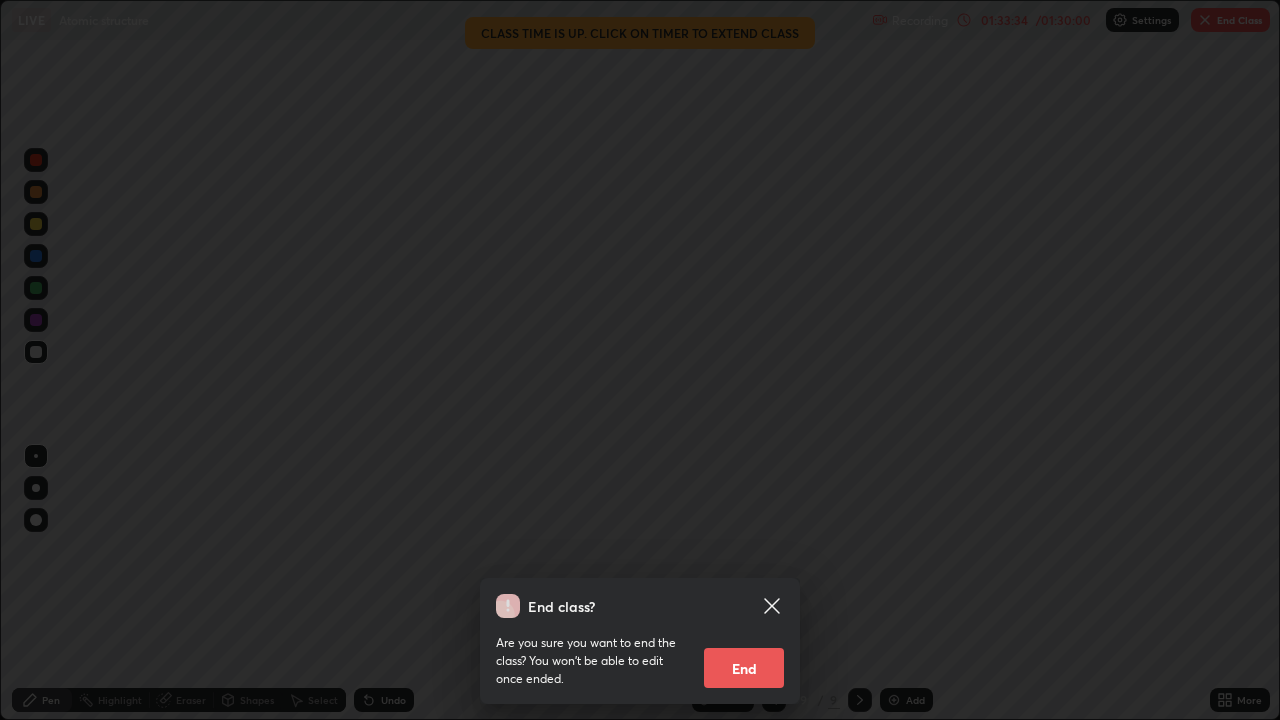 click on "End" at bounding box center (744, 668) 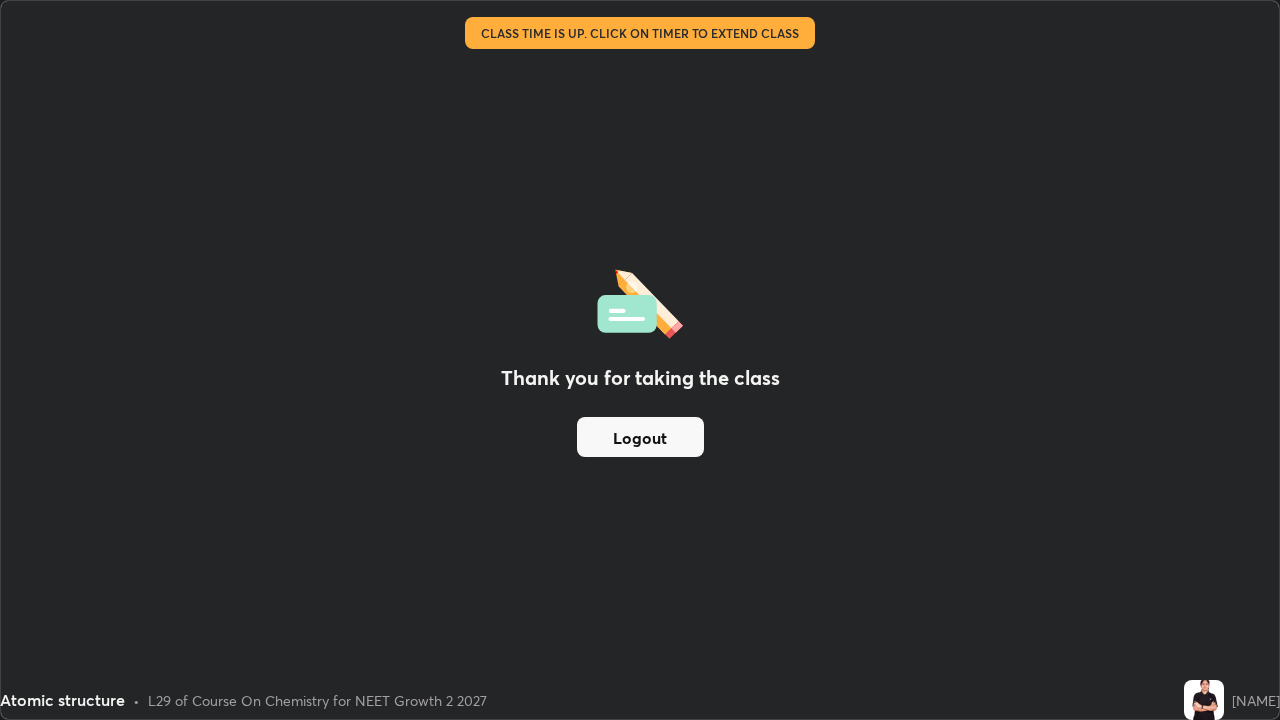 click on "Logout" at bounding box center [640, 437] 